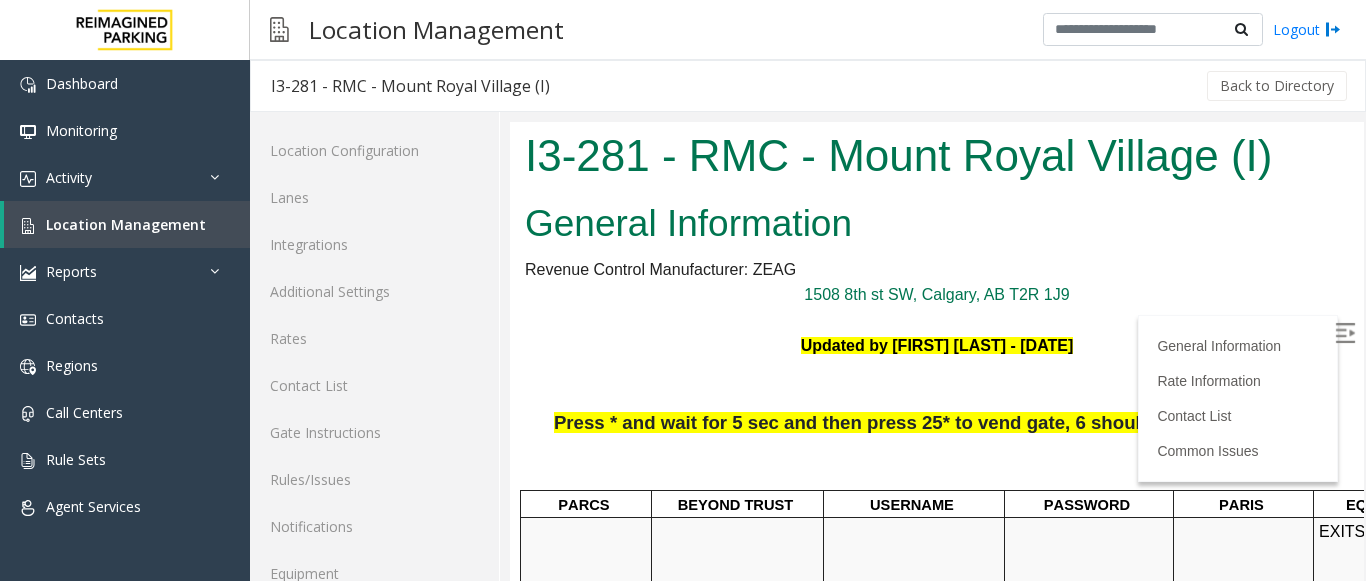 scroll, scrollTop: 600, scrollLeft: 0, axis: vertical 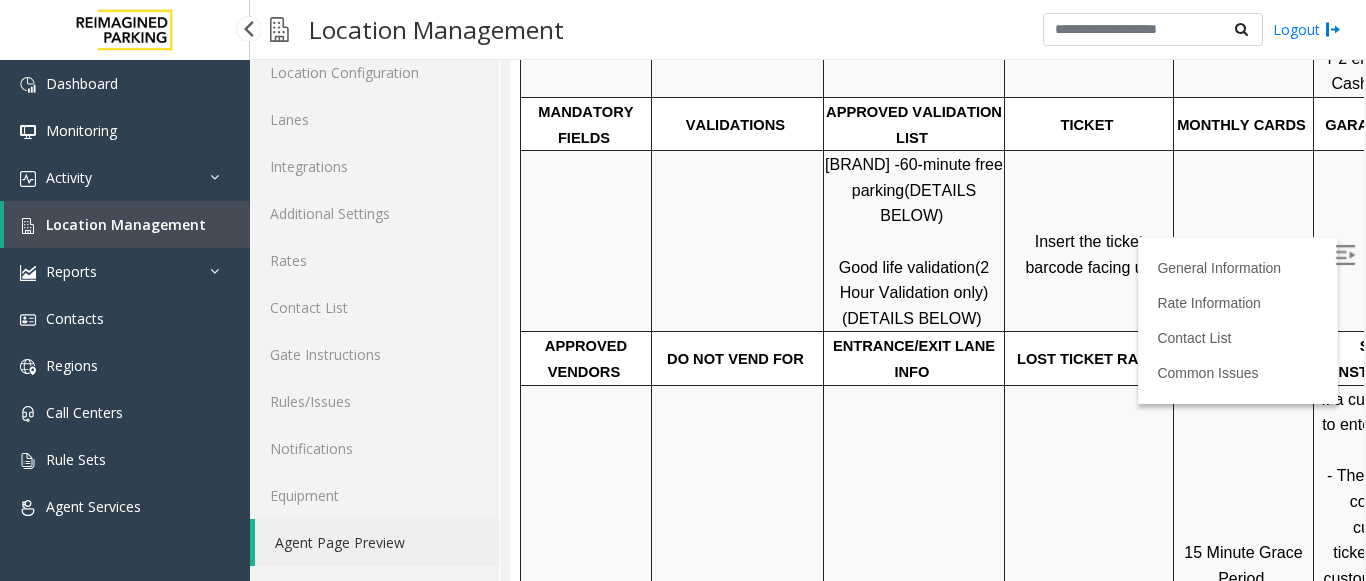 click on "Location Management" at bounding box center (126, 224) 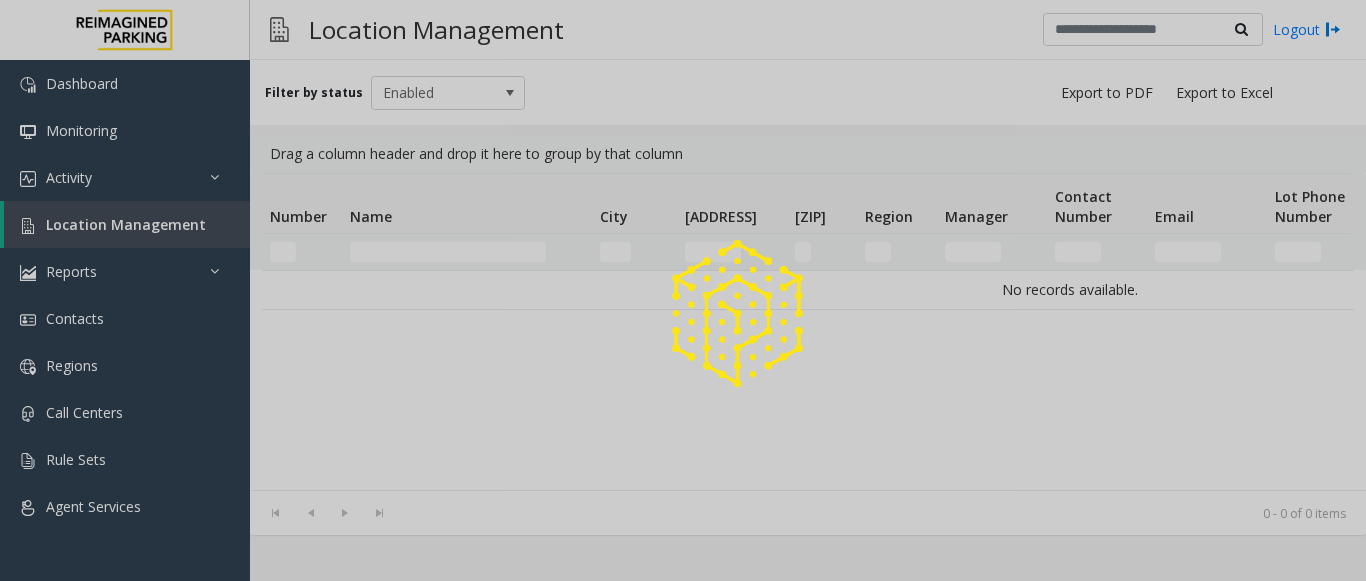 scroll, scrollTop: 0, scrollLeft: 0, axis: both 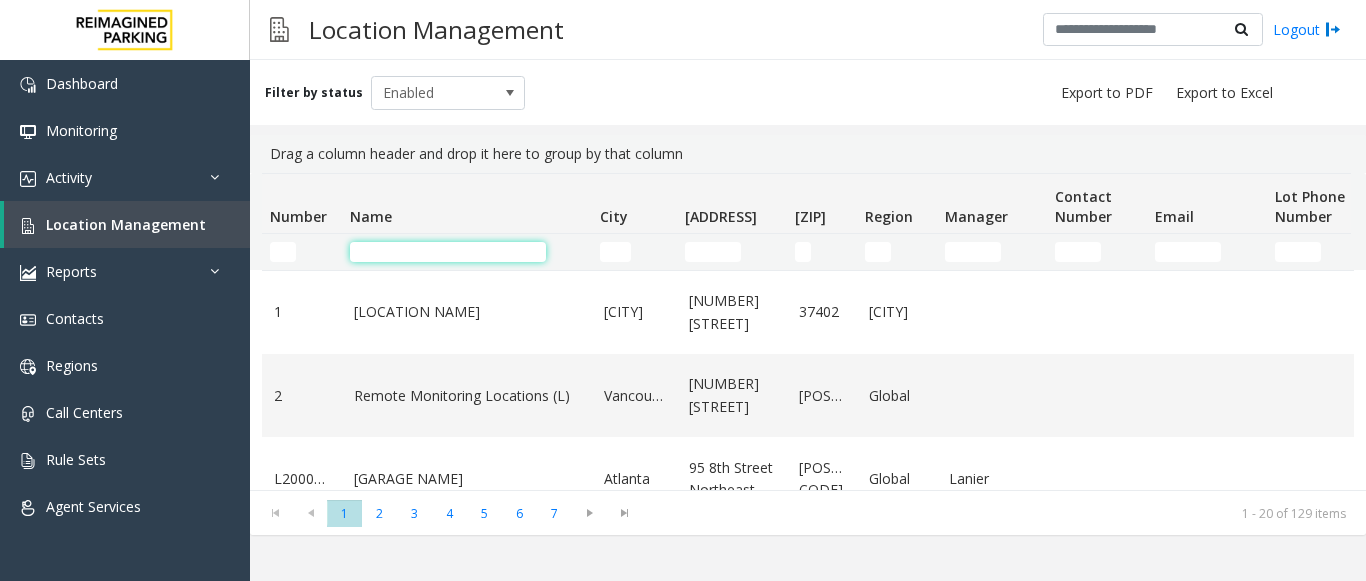 click 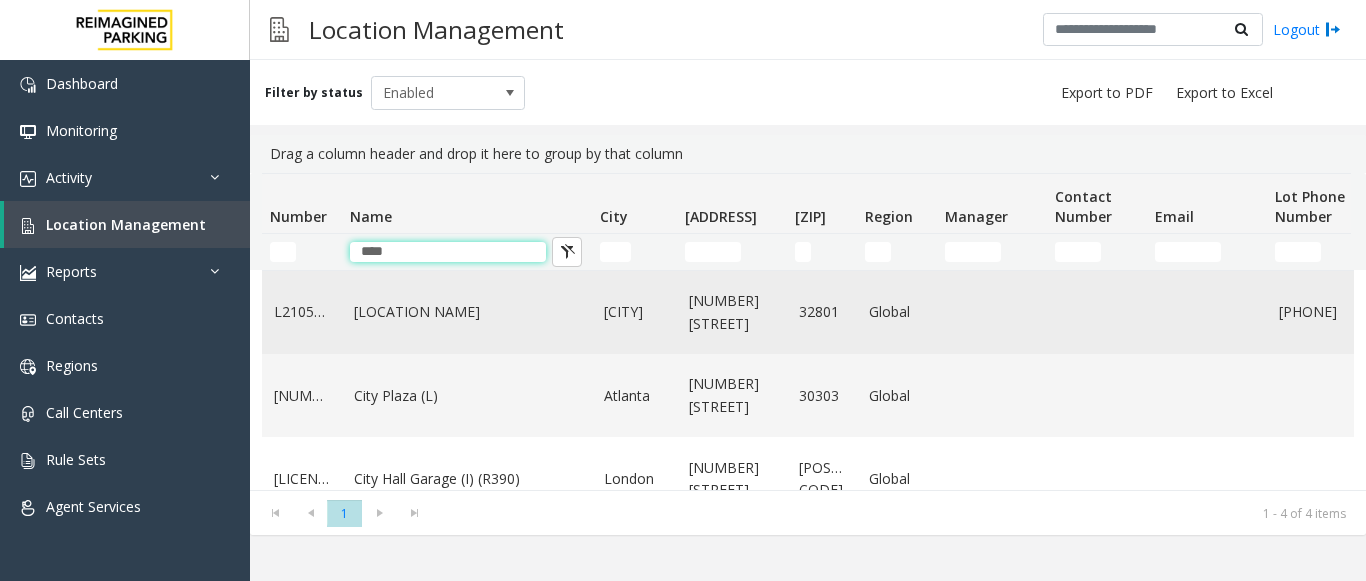 type on "****" 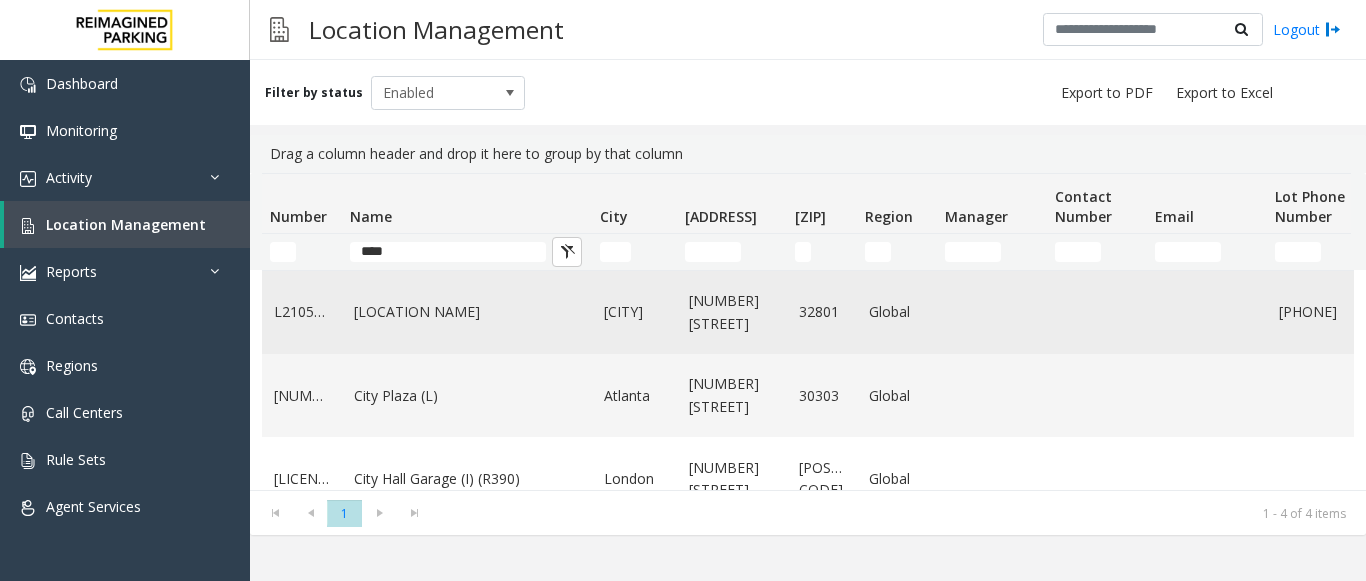 click on "[LOCATION NAME]" 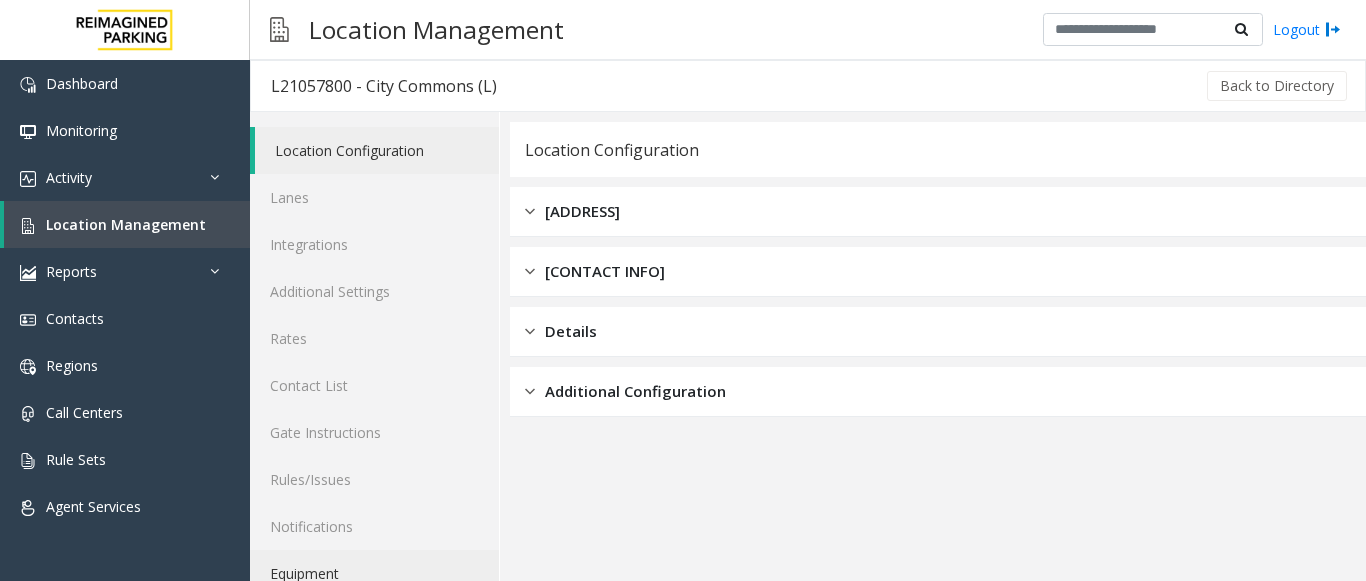 scroll, scrollTop: 78, scrollLeft: 0, axis: vertical 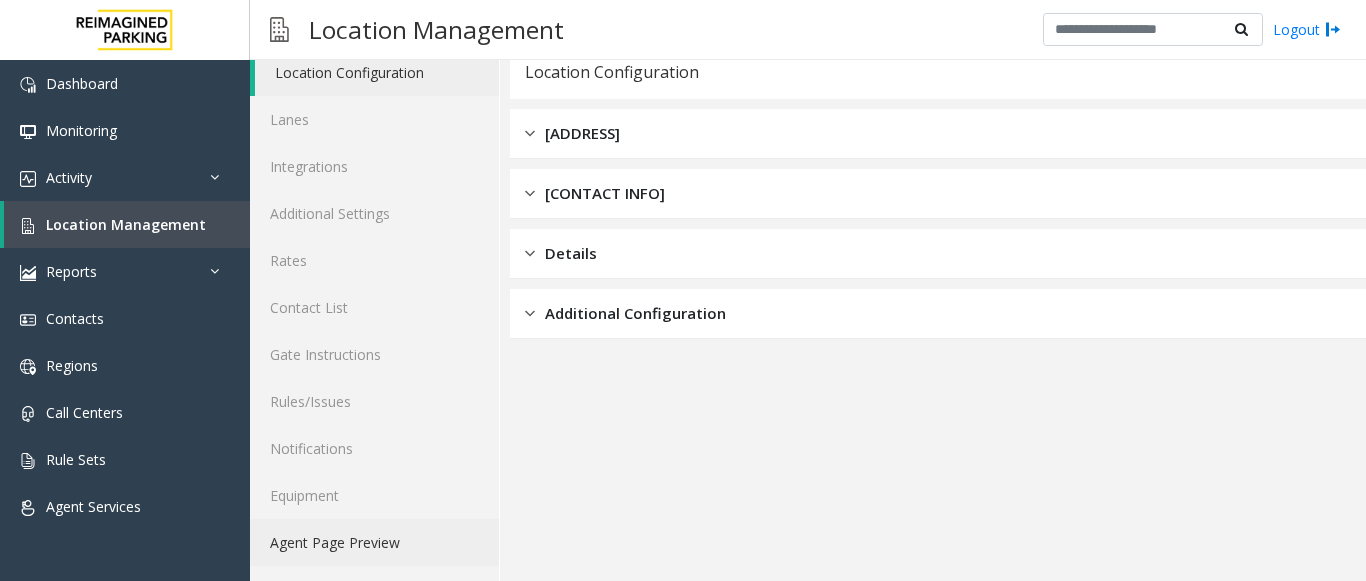 click on "Agent Page Preview" 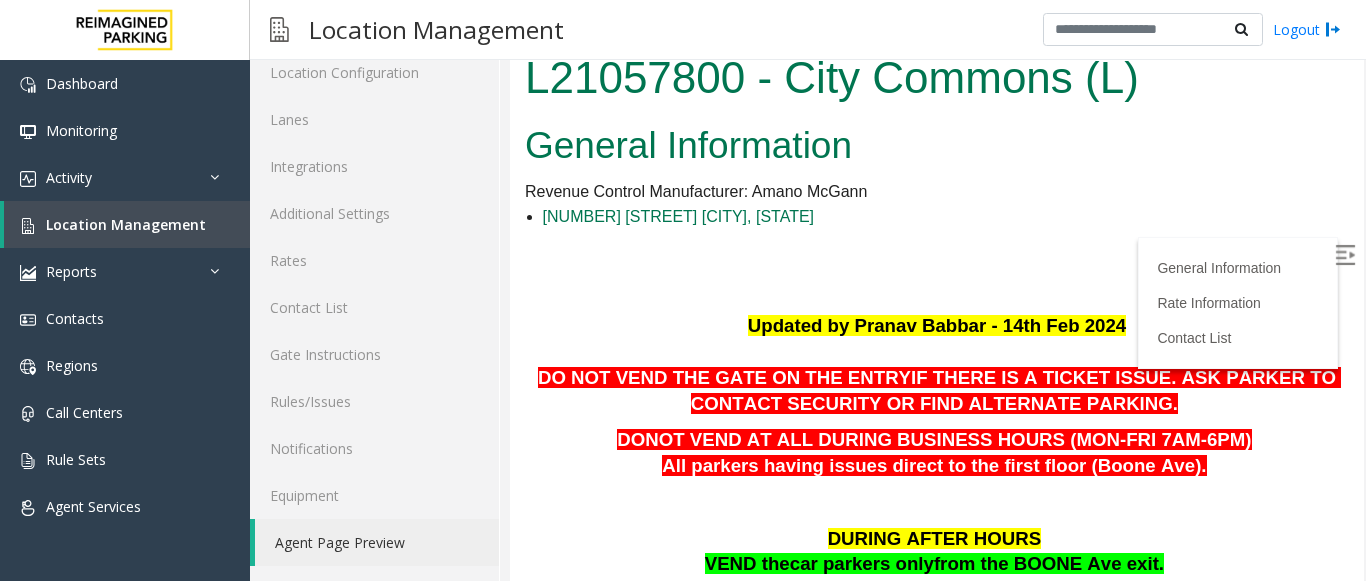 scroll, scrollTop: 0, scrollLeft: 0, axis: both 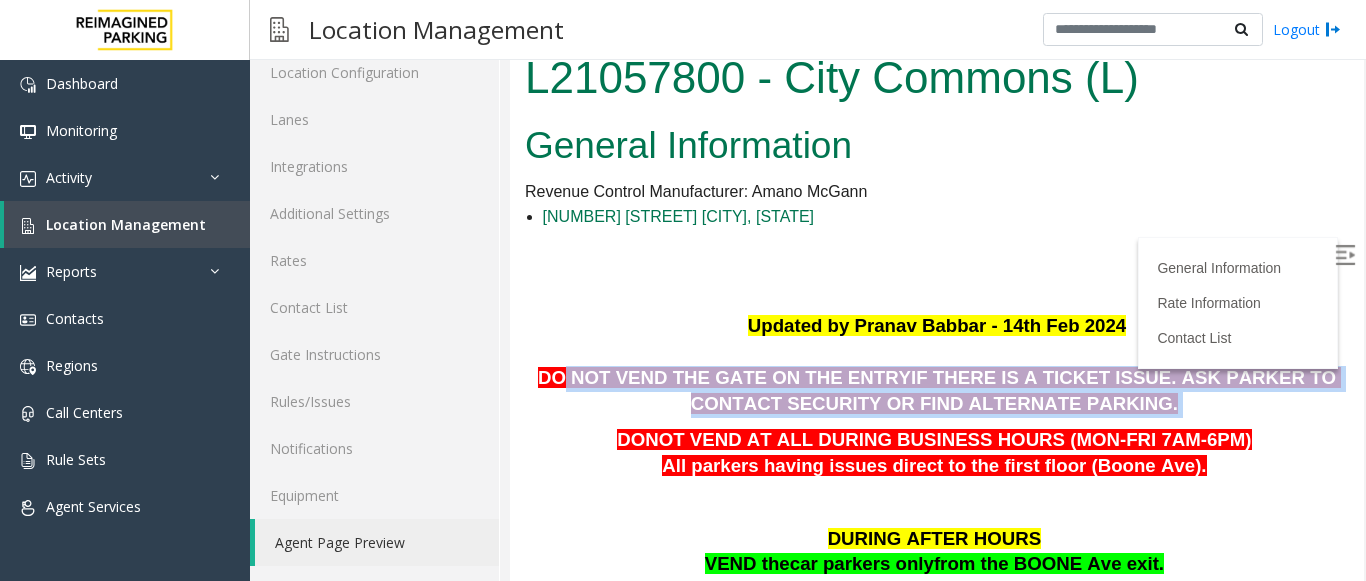 drag, startPoint x: 583, startPoint y: 385, endPoint x: 1189, endPoint y: 405, distance: 606.32996 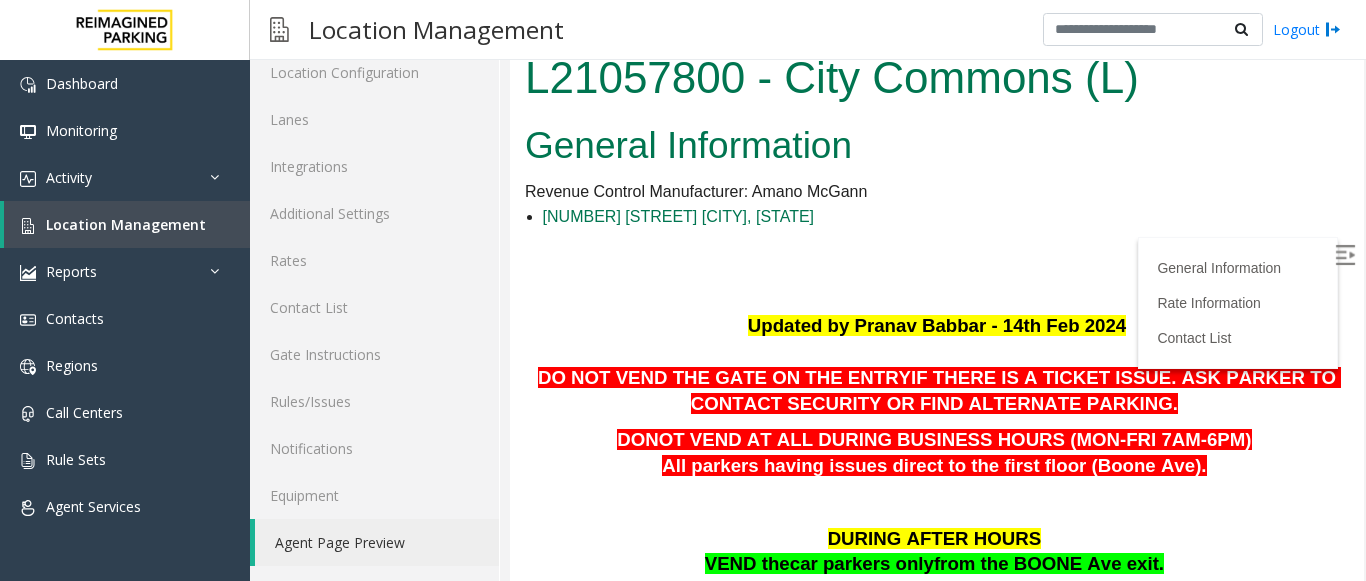 click on "Updated by [FIRST] [LAST] - [DATE] DO NOT VEND THE GATE ON THE ENTRY 		IF THERE IS A TICKET ISSUE. ASK PARKER TO CONTACT SECURITY OR FIND ALTERNATE PARKING. 		 DONOT VEND AT ALL DURING BUSINESS HOURS (MON-FRI 7AM-6PM) 		 All parkers having issues direct to the first floor (Boone Ave). 		 		 DURING AFTER HOURS 		 VEND the  car parkers only  from the BOONE Ave exit. 		 Instruction for After  hours: 		 Ask parker to go to the Boone Ave exit. Once at the exit, ask parker to insert ticket arrows first. 		 If using a printed validation, scan validation under red light. 		 If paying with a card, please press the green button on the screen, insert  the card  and follow the prompts. 		 If all else fails, have customer remove ticket by pressing cancel, then vend gate 		 		 PARCS 		 SOLAR WINDS 		 USERNAME 		 PASSWORD 		 PARIS 		 EQUIPMENT 		 CARD INSERTION 		 AMANO 		 		 		 		 		 Accepts cash and CC 		 		 No POFs 		 		 If the Credit Card is not reading, direct the parker to" at bounding box center [937, 1831] 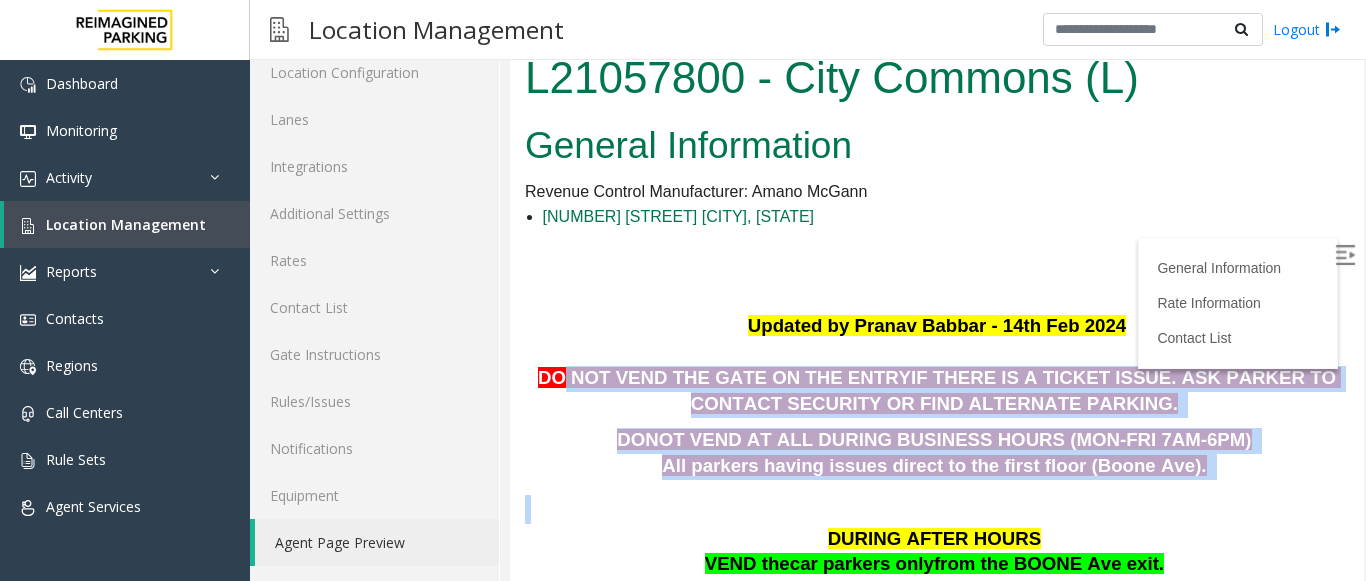 drag, startPoint x: 1207, startPoint y: 487, endPoint x: 580, endPoint y: 385, distance: 635.2425 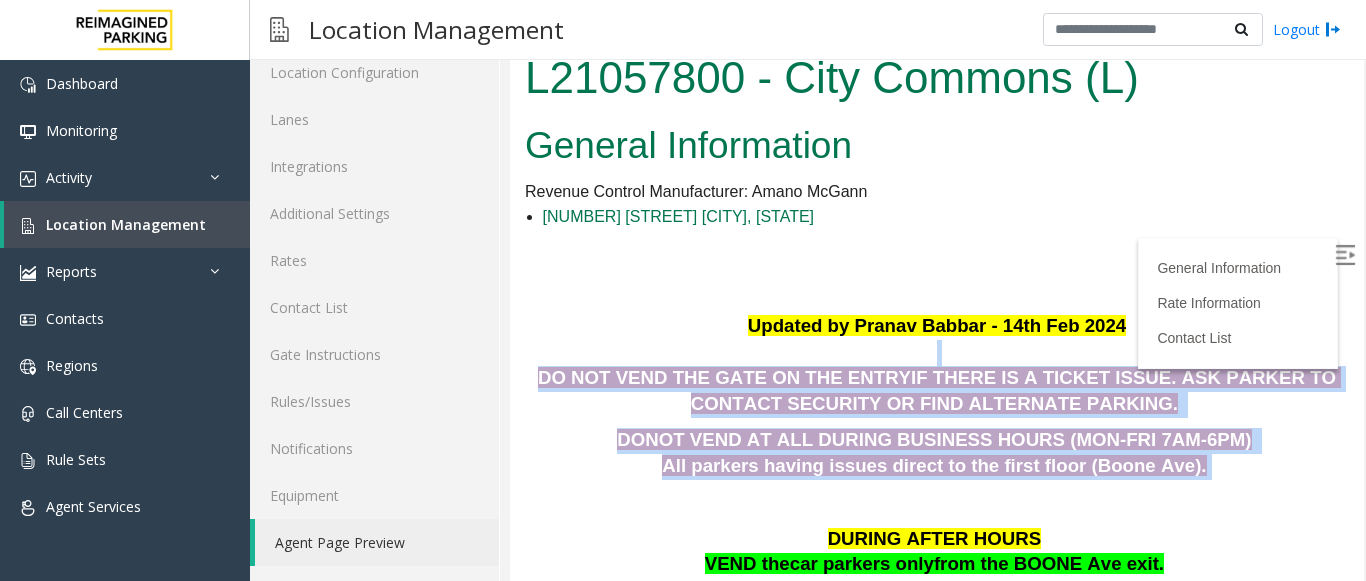 drag, startPoint x: 1172, startPoint y: 471, endPoint x: 567, endPoint y: 353, distance: 616.4 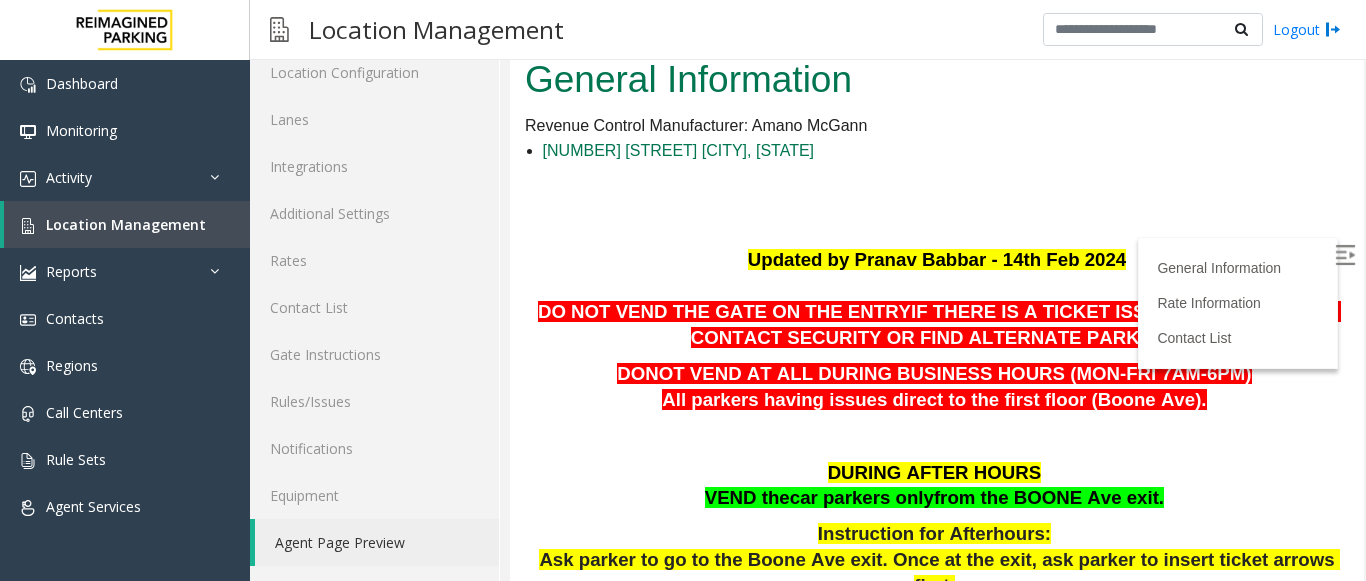 scroll, scrollTop: 100, scrollLeft: 0, axis: vertical 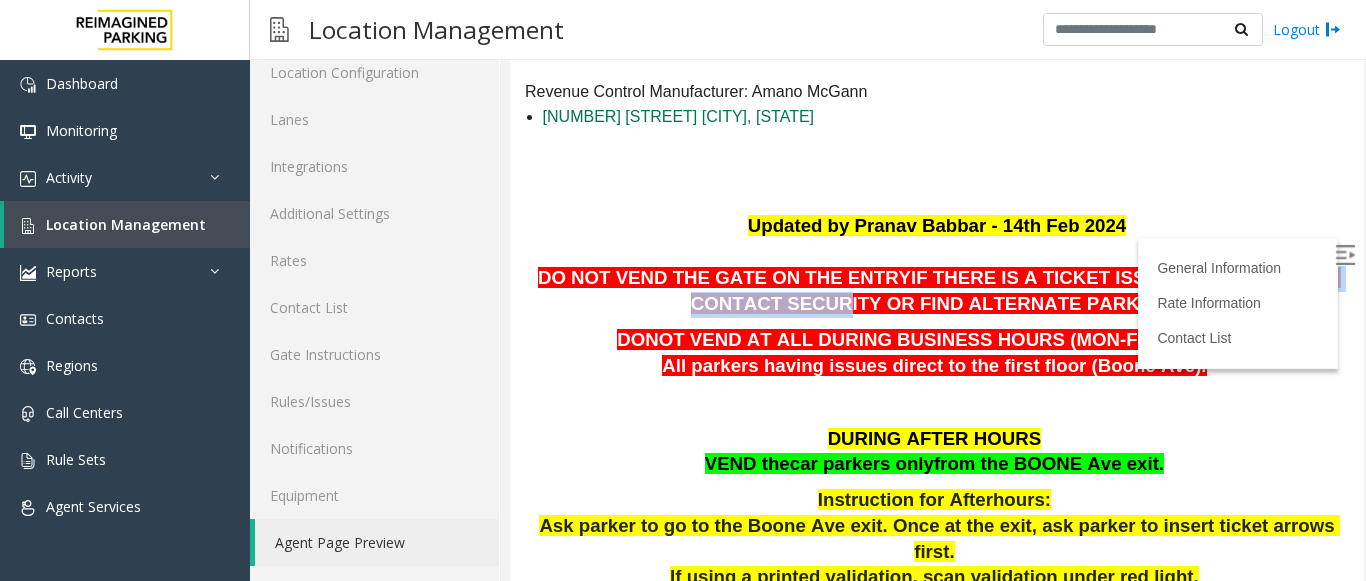 drag, startPoint x: 1091, startPoint y: 273, endPoint x: 797, endPoint y: 294, distance: 294.74905 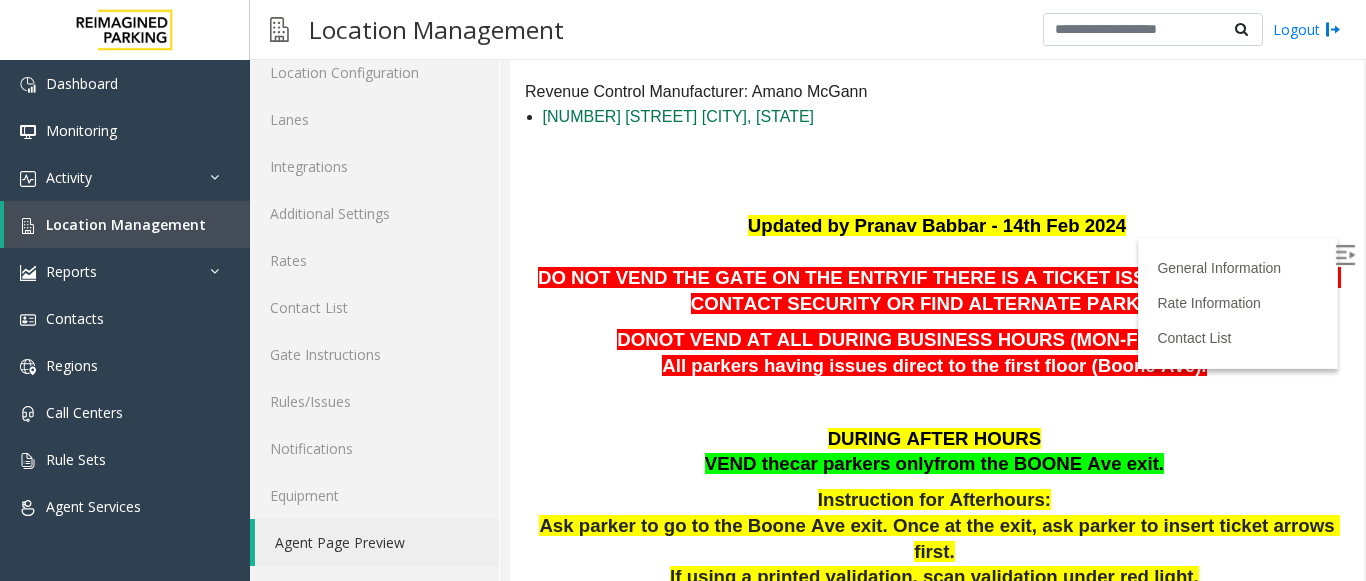 drag, startPoint x: 1079, startPoint y: 307, endPoint x: 594, endPoint y: 250, distance: 488.338 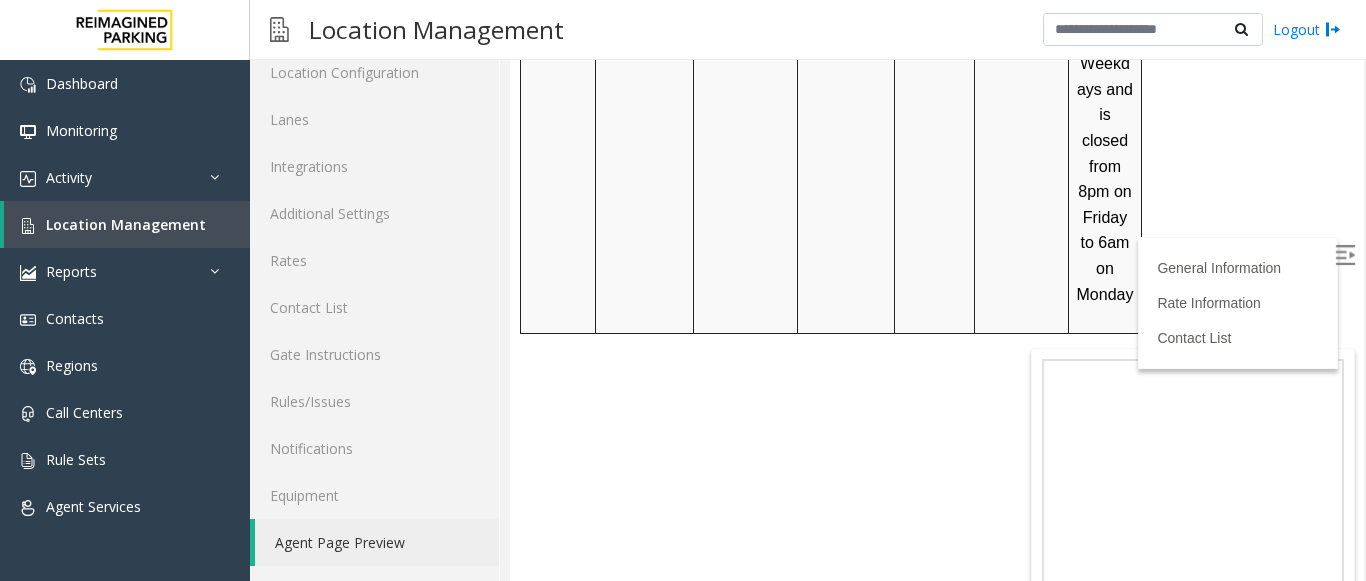 scroll, scrollTop: 3236, scrollLeft: 0, axis: vertical 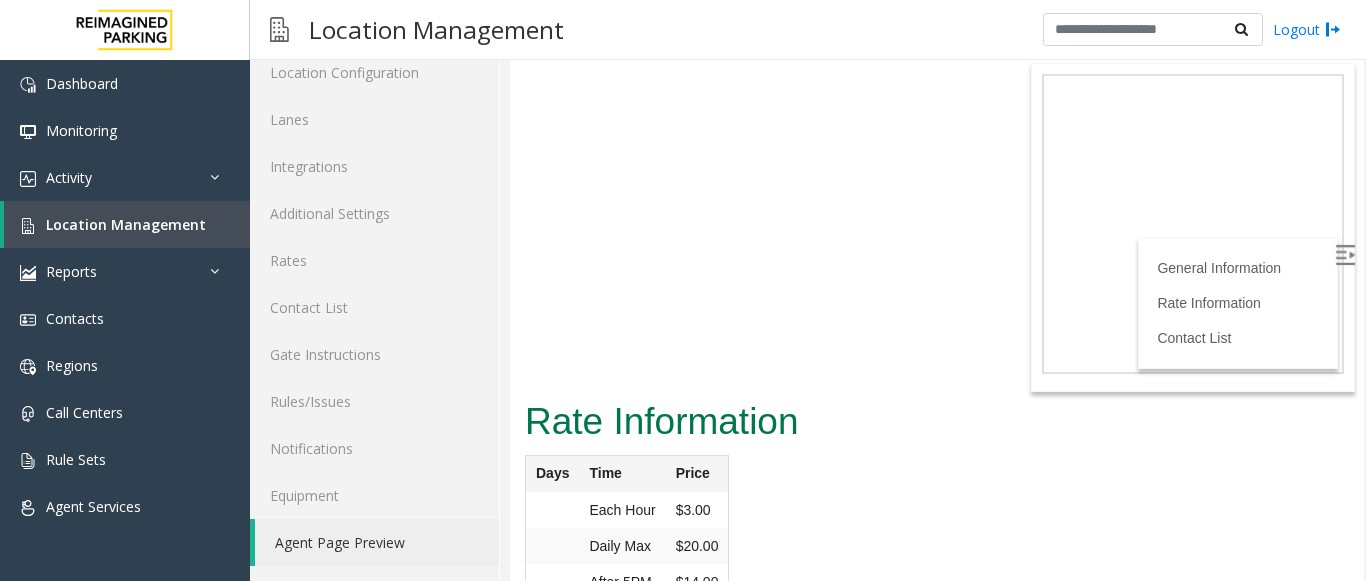 click on "Rate Information
Days
Time
Price
Each Hour
$3.00
Daily Max
$20.00
After 5PM
$14.00" at bounding box center [937, 506] 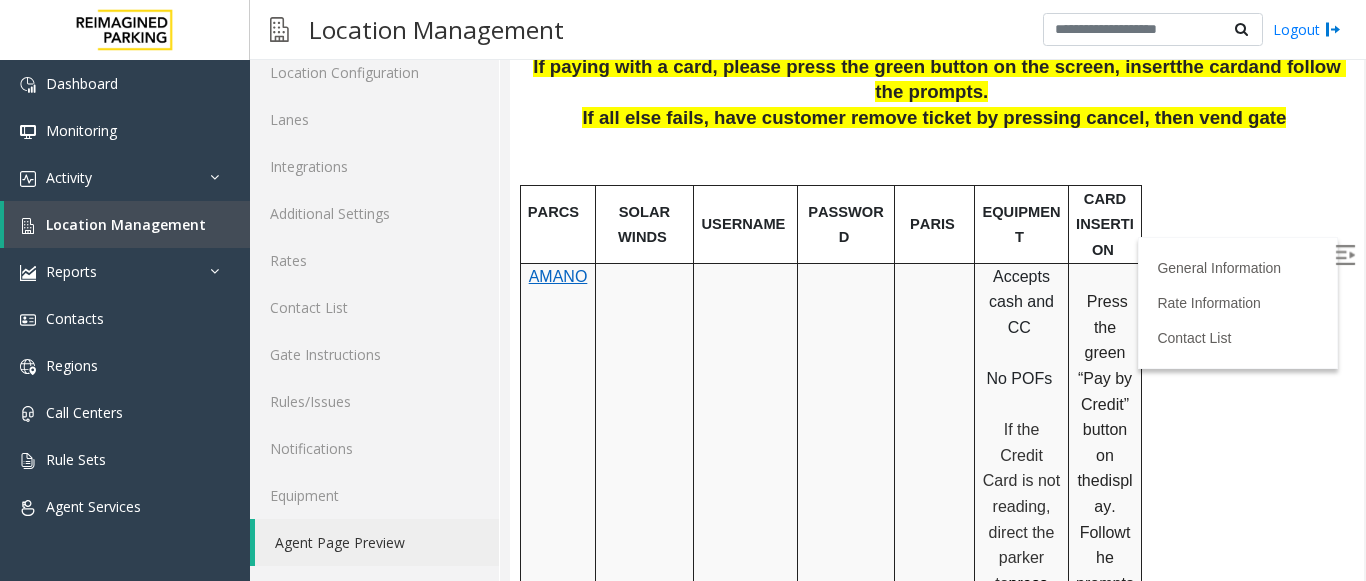 scroll, scrollTop: 236, scrollLeft: 0, axis: vertical 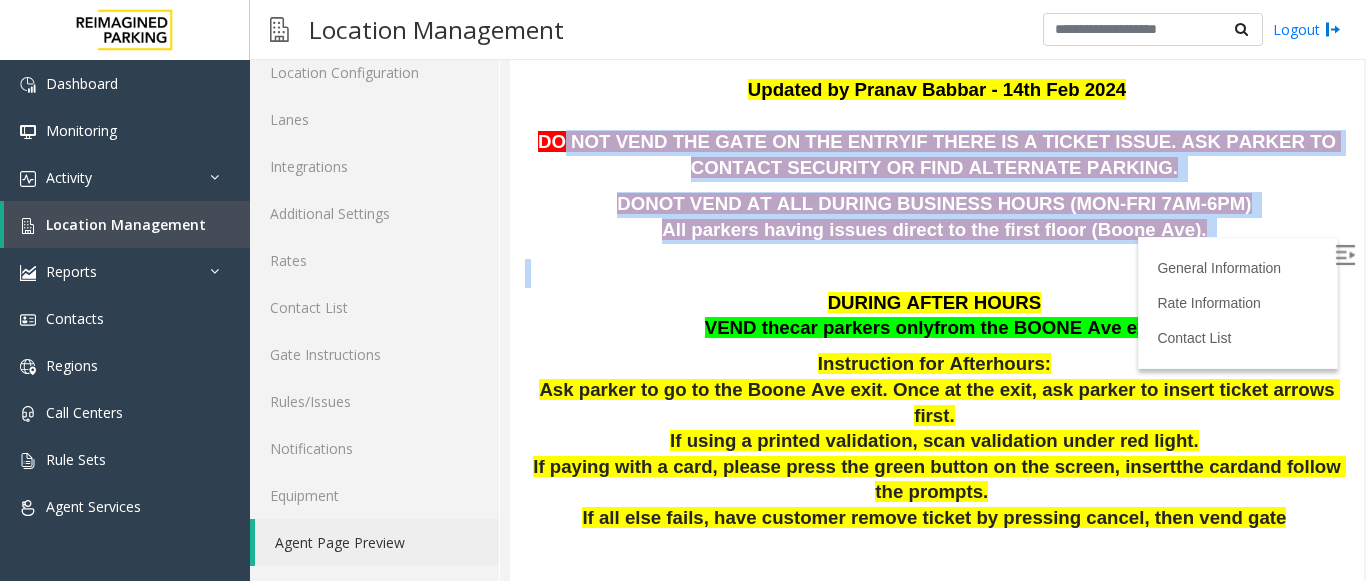 drag, startPoint x: 582, startPoint y: 142, endPoint x: 1143, endPoint y: 285, distance: 578.93866 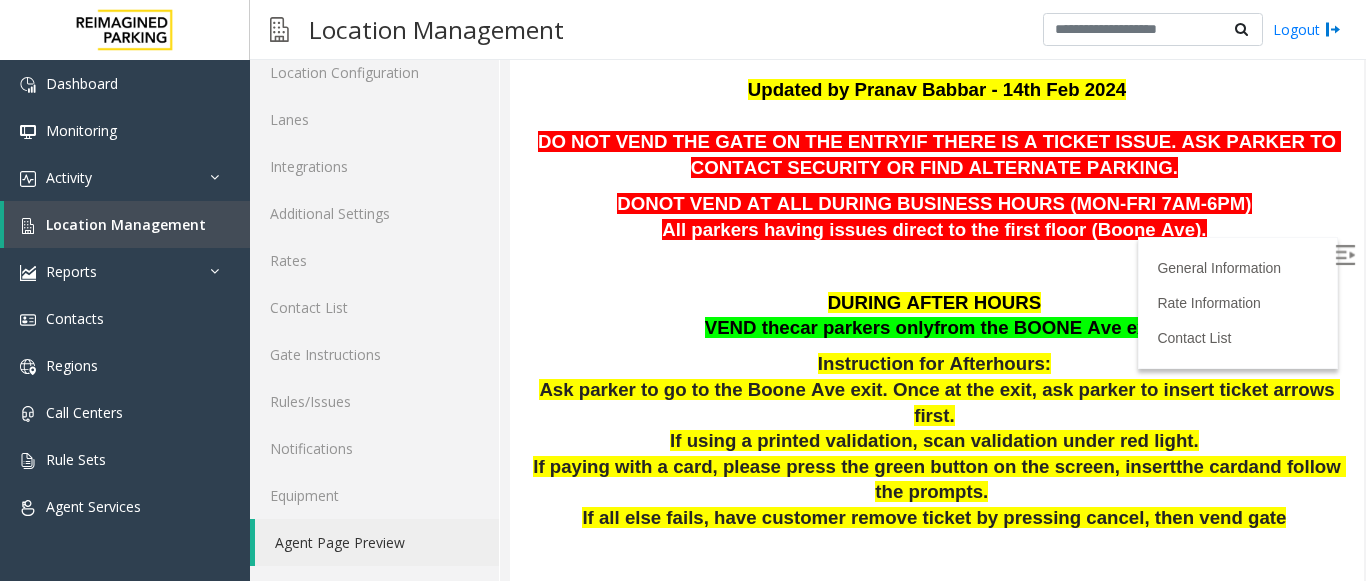 click on "DURING AFTER HOURS   VEND the  car parkers only  from the BOONE Ave exit." at bounding box center [937, 316] 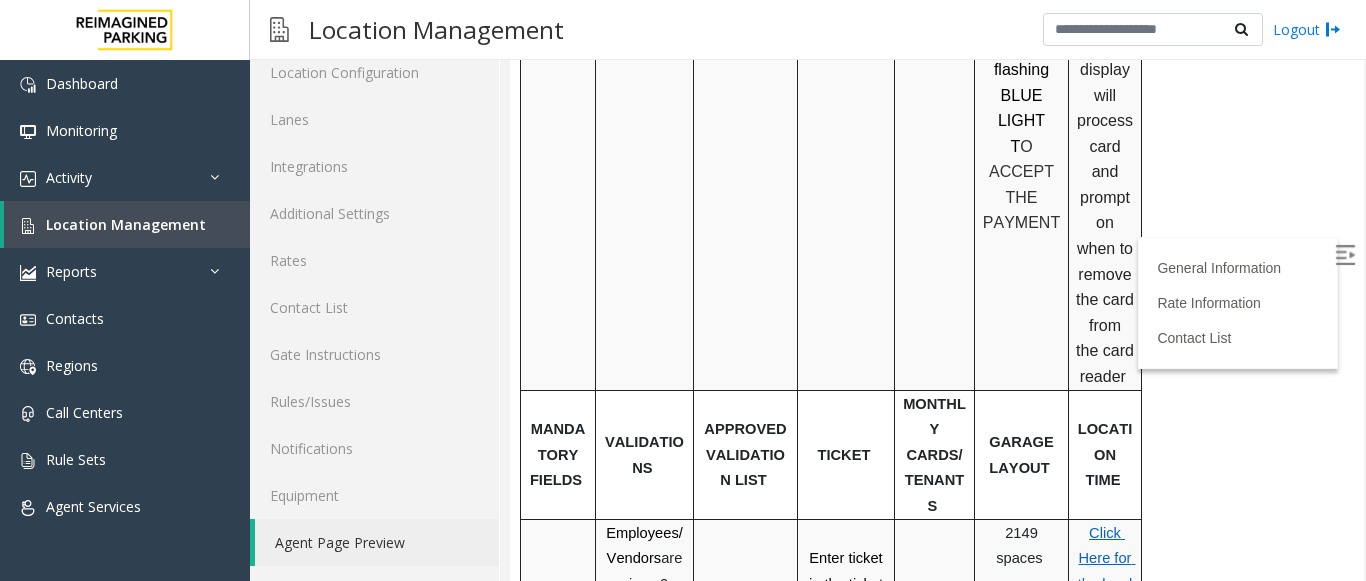 scroll, scrollTop: 1236, scrollLeft: 0, axis: vertical 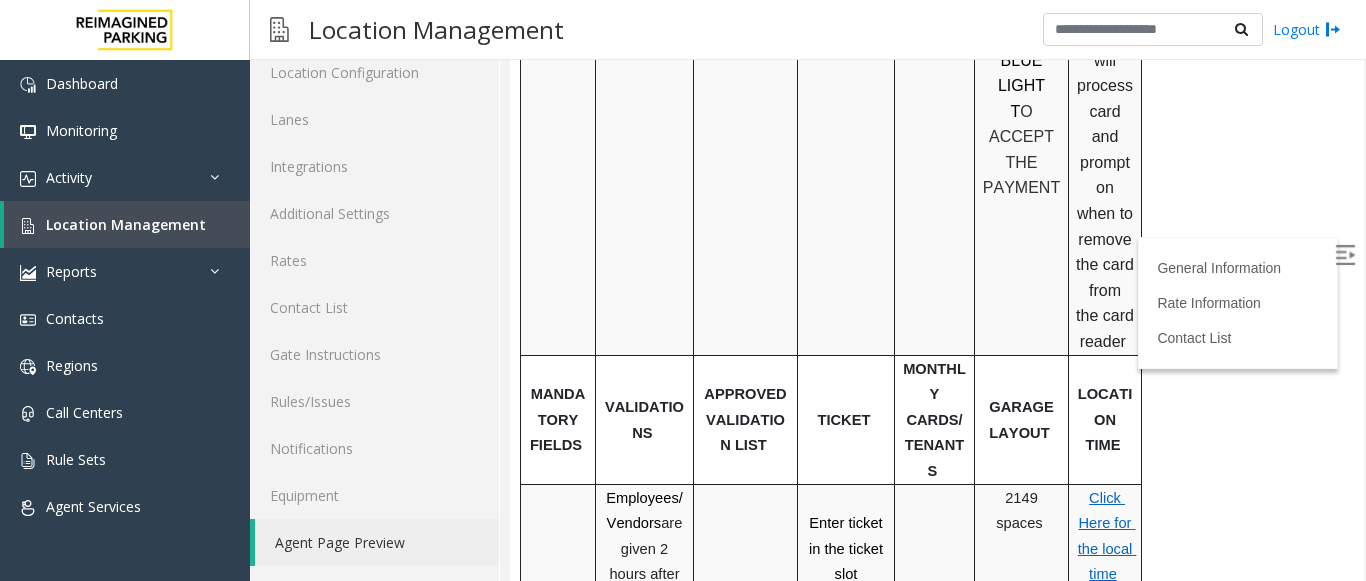 click on "Click Here for the local time" at bounding box center [1107, 536] 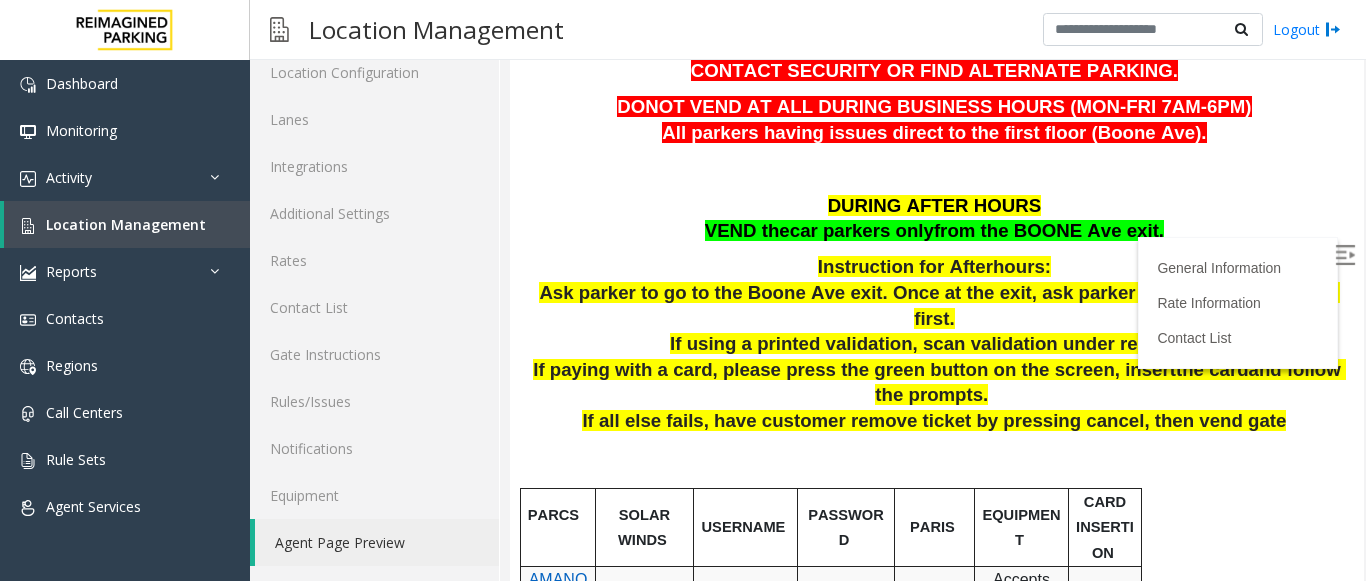 scroll, scrollTop: 236, scrollLeft: 0, axis: vertical 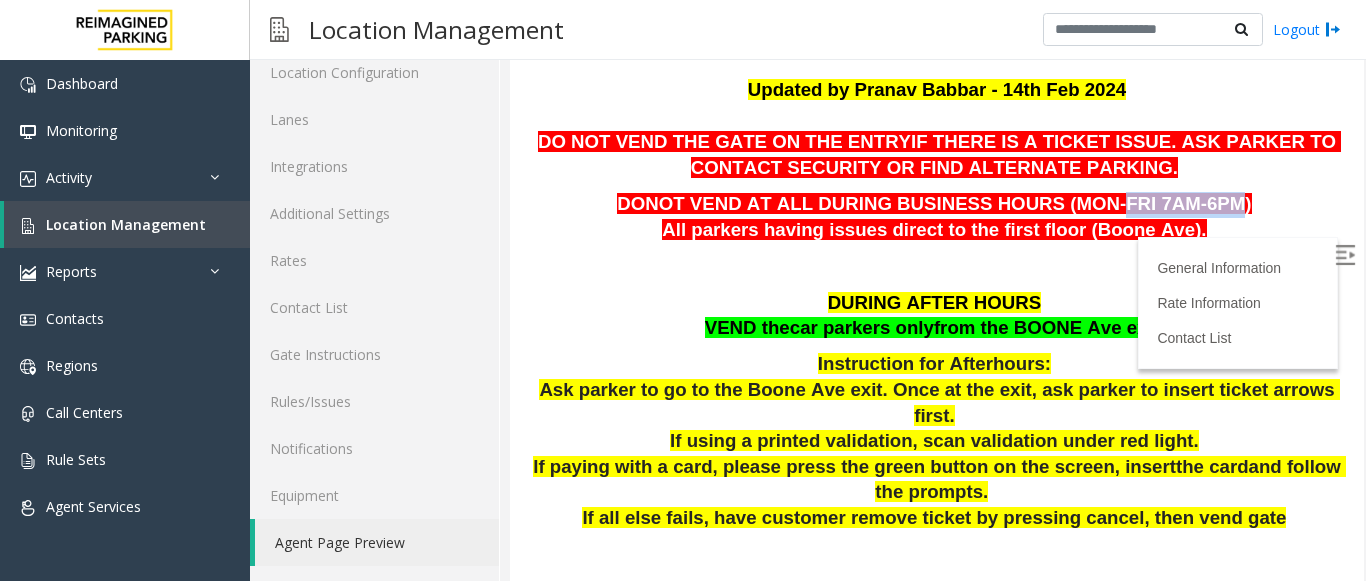 drag, startPoint x: 1080, startPoint y: 202, endPoint x: 1186, endPoint y: 197, distance: 106.11786 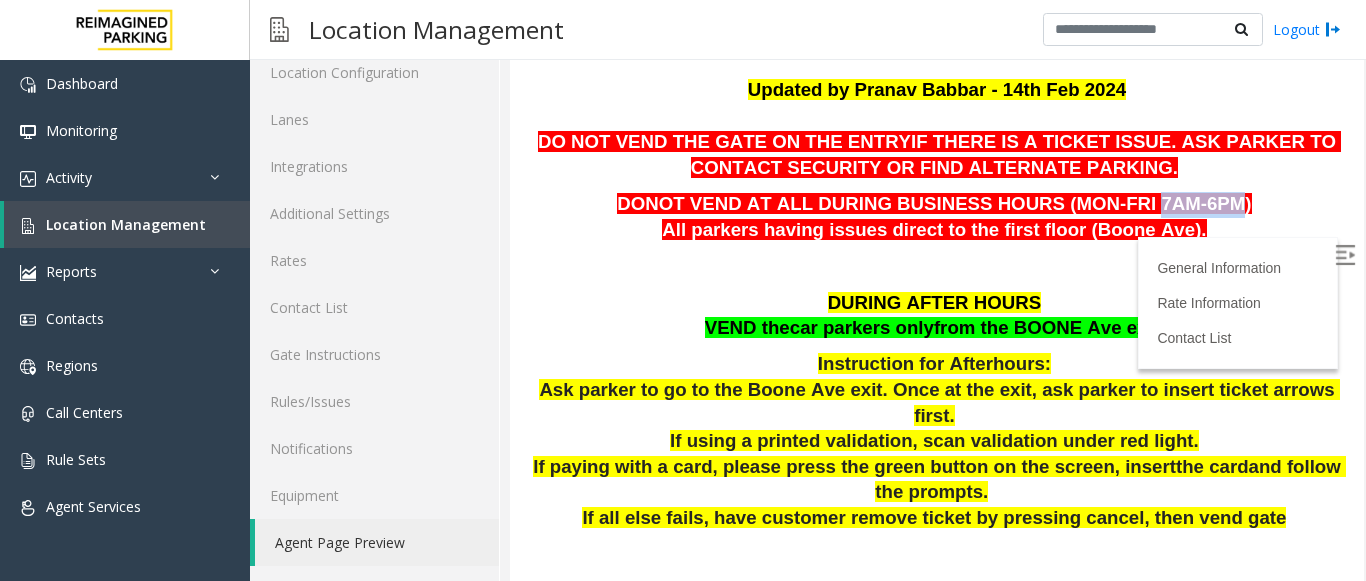 drag, startPoint x: 1104, startPoint y: 207, endPoint x: 1184, endPoint y: 207, distance: 80 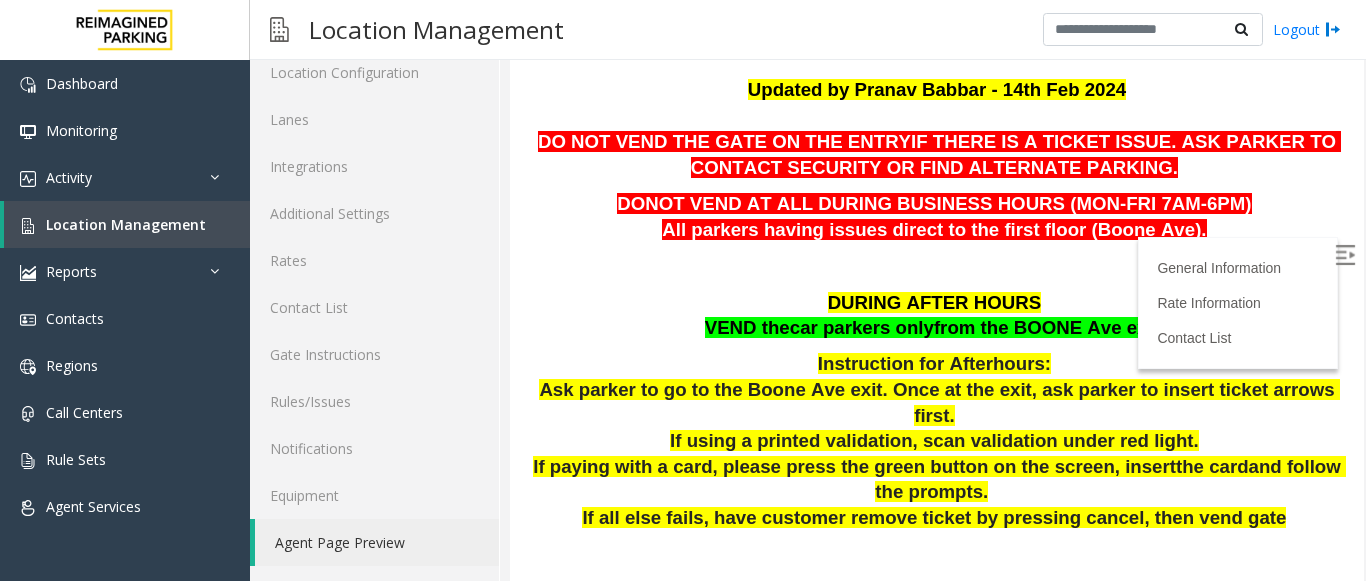 click on "Updated by [FIRST] [LAST] - [DATE] DO NOT VEND THE GATE ON THE ENTRY 		IF THERE IS A TICKET ISSUE. ASK PARKER TO CONTACT SECURITY OR FIND ALTERNATE PARKING. 		 DONOT VEND AT ALL DURING BUSINESS HOURS (MON-FRI 7AM-6PM) 		 All parkers having issues direct to the first floor (Boone Ave). 		 		 DURING AFTER HOURS 		 VEND the  car parkers only  from the BOONE Ave exit. 		 Instruction for After  hours: 		 Ask parker to go to the Boone Ave exit. Once at the exit, ask parker to insert ticket arrows first. 		 If using a printed validation, scan validation under red light. 		 If paying with a card, please press the green button on the screen, insert  the card  and follow the prompts. 		 If all else fails, have customer remove ticket by pressing cancel, then vend gate 		 		 PARCS 		 SOLAR WINDS 		 USERNAME 		 PASSWORD 		 PARIS 		 EQUIPMENT 		 CARD INSERTION 		 AMANO 		 		 		 		 		 Accepts cash and CC 		 		 No POFs 		 		 If the Credit Card is not reading, direct the parker to" at bounding box center (937, 1595) 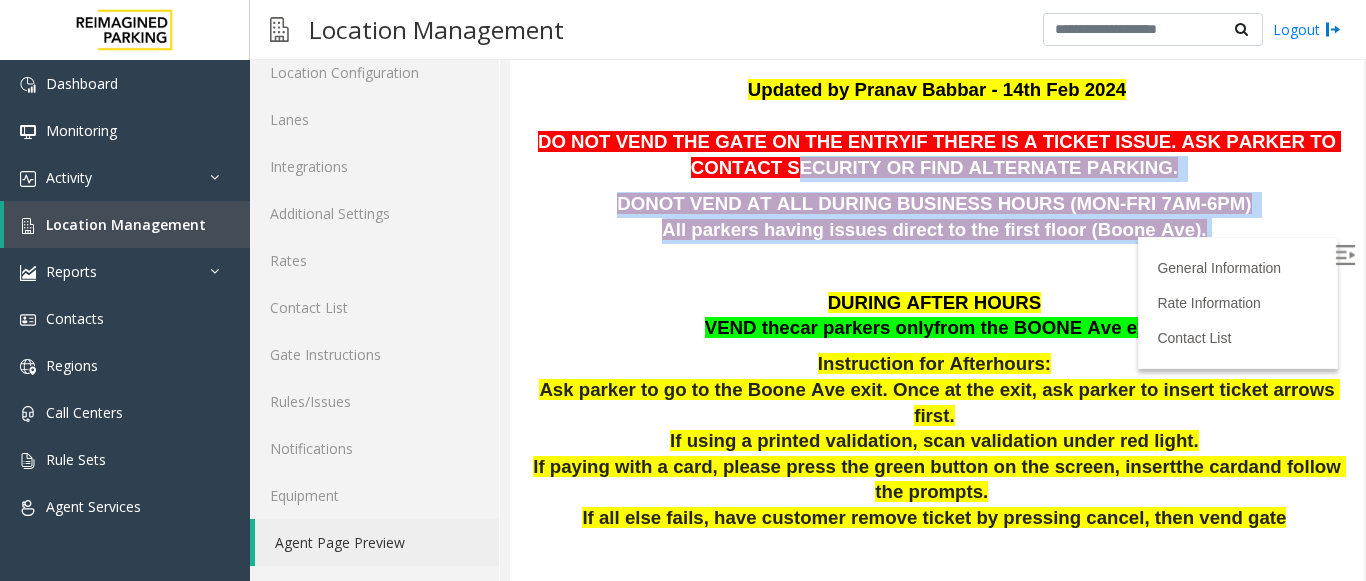 drag, startPoint x: 1180, startPoint y: 234, endPoint x: 672, endPoint y: 174, distance: 511.53104 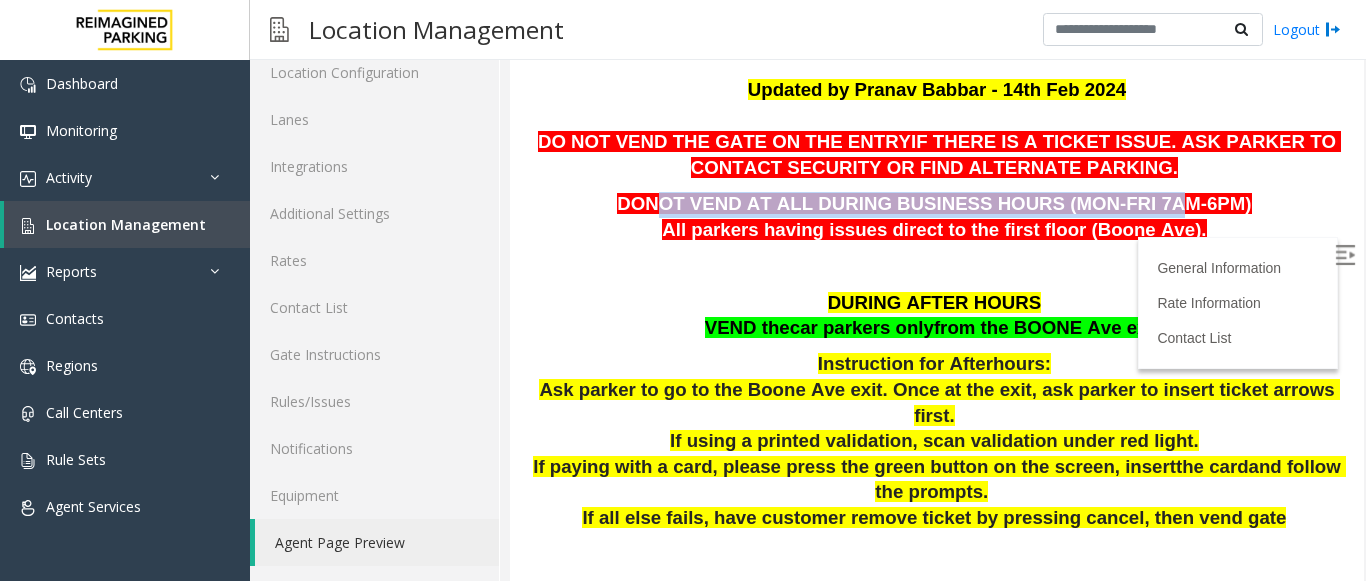 drag, startPoint x: 689, startPoint y: 204, endPoint x: 1127, endPoint y: 196, distance: 438.07306 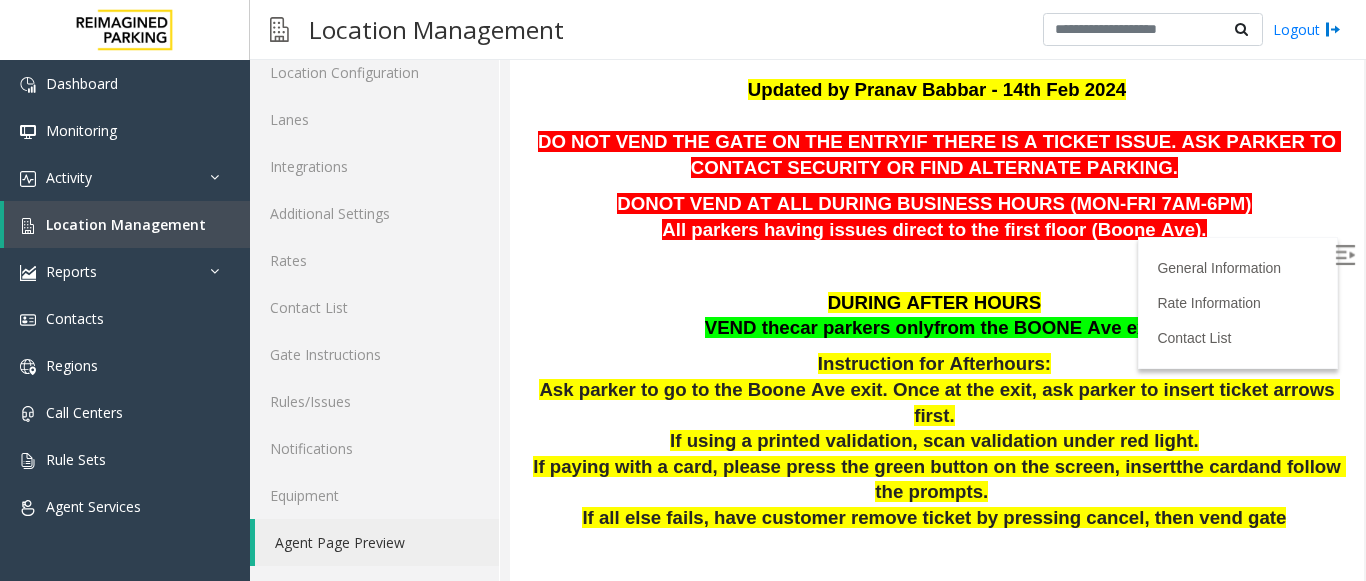 click on "DONOT VEND AT ALL DURING BUSINESS HOURS (MON-FRI 7AM-6PM)" at bounding box center (934, 203) 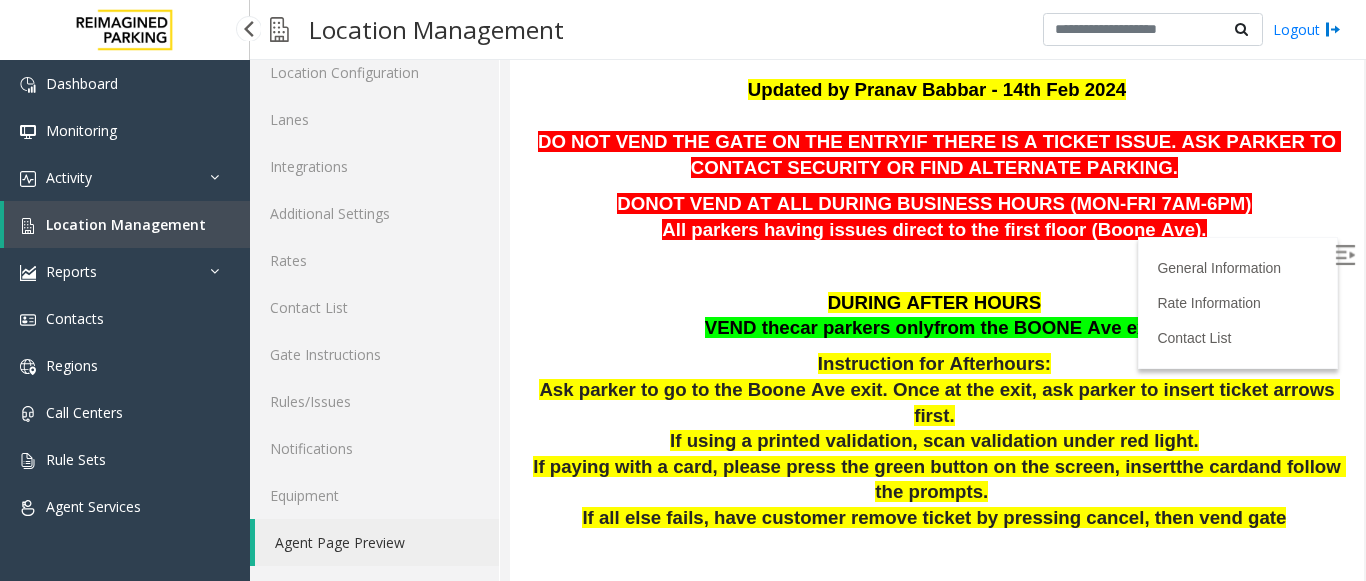 click on "Location Management" at bounding box center [126, 224] 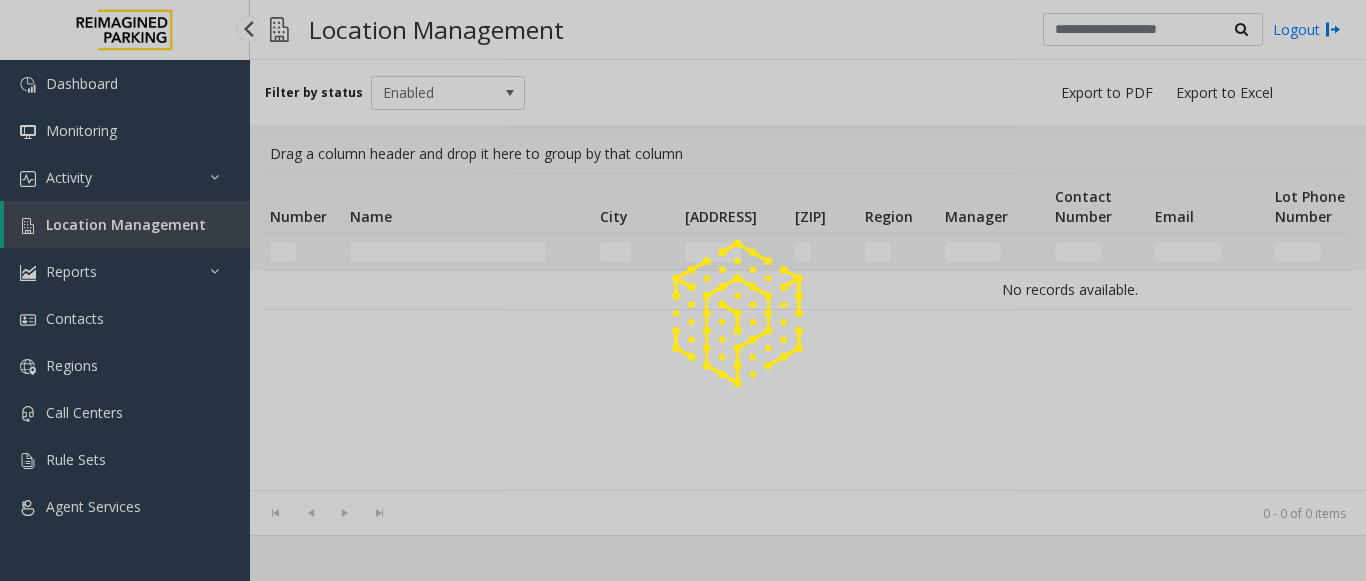 scroll, scrollTop: 0, scrollLeft: 0, axis: both 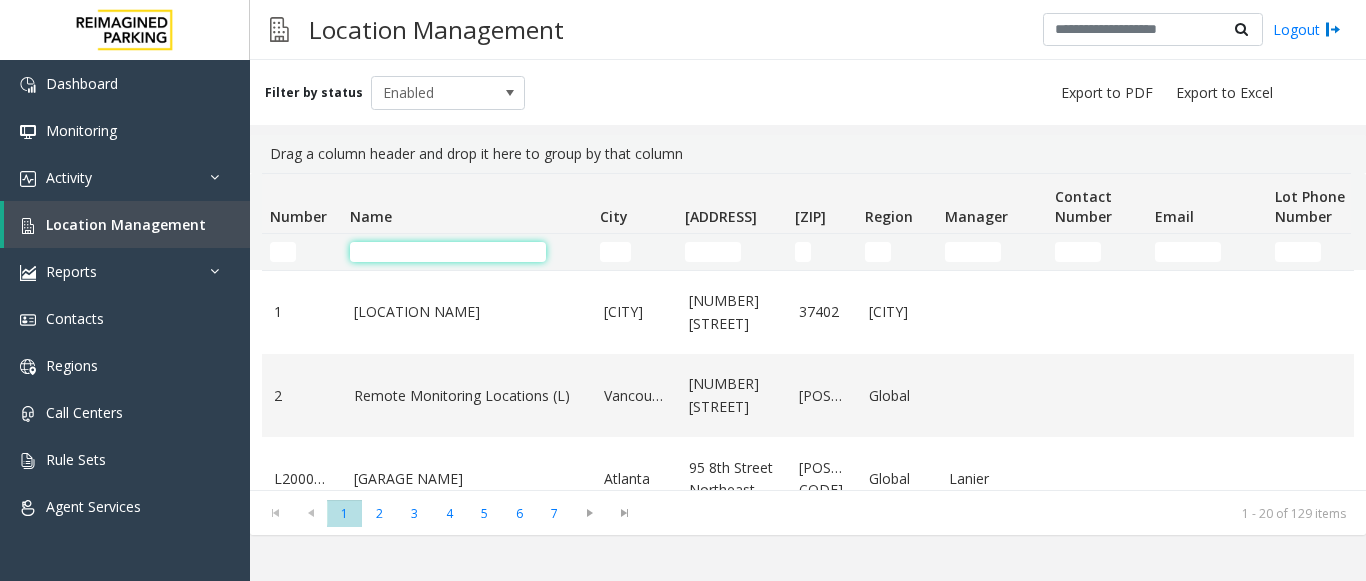 click 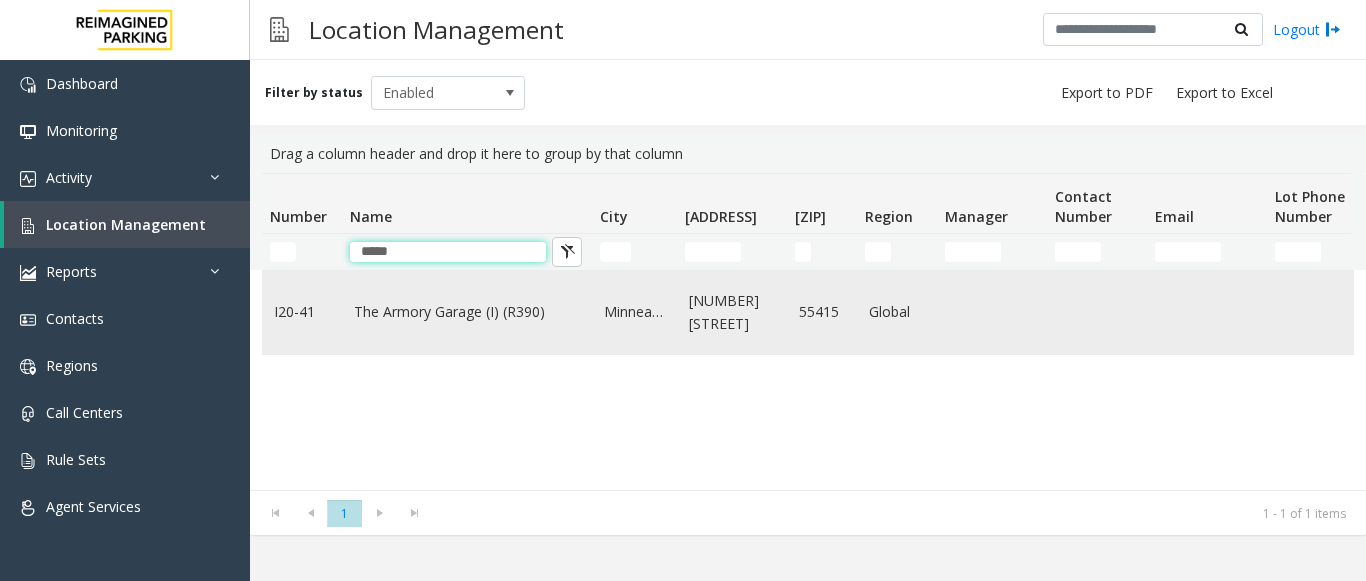 type on "*****" 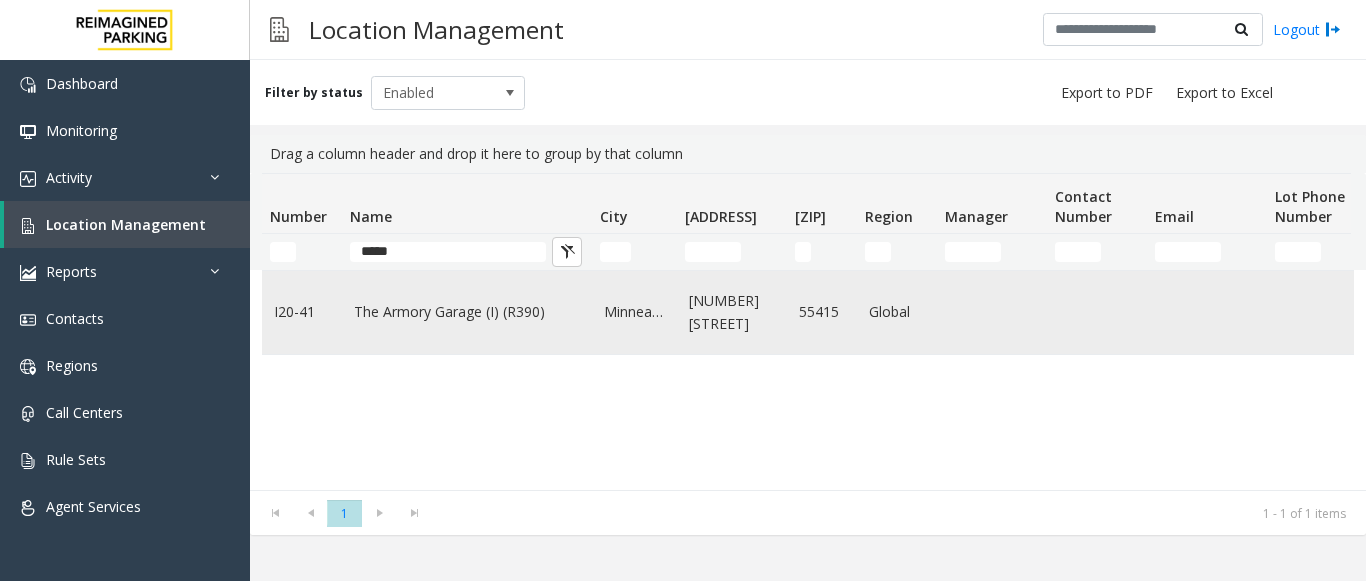 click on "The Armory Garage (I) (R390)" 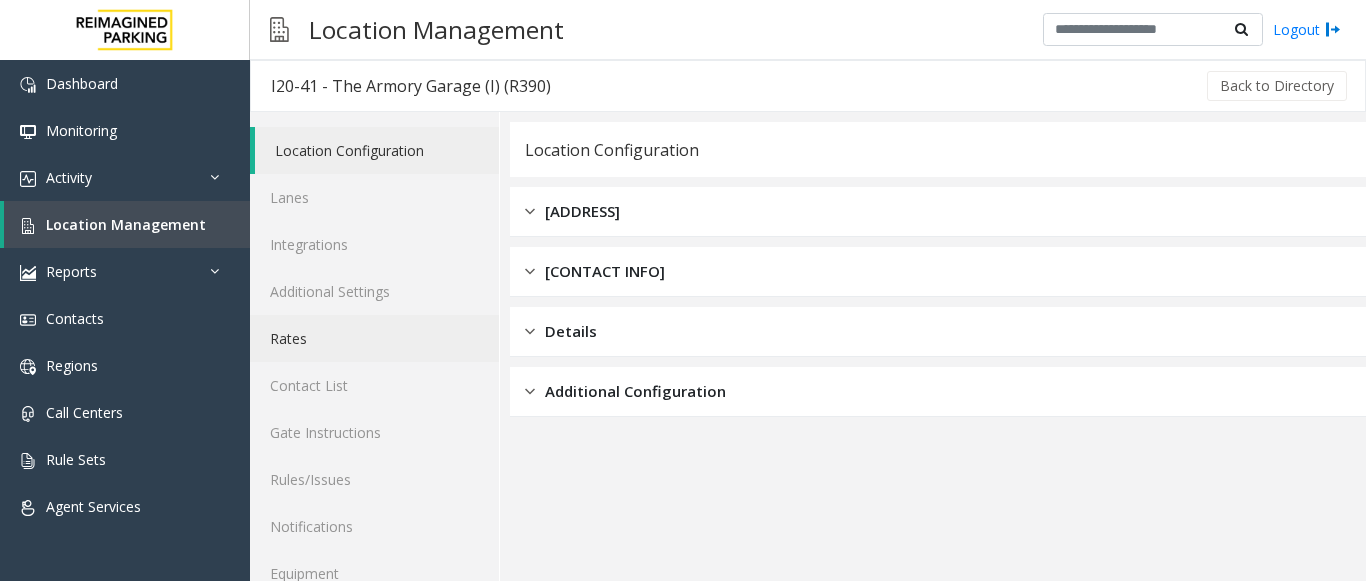 click on "Rates" 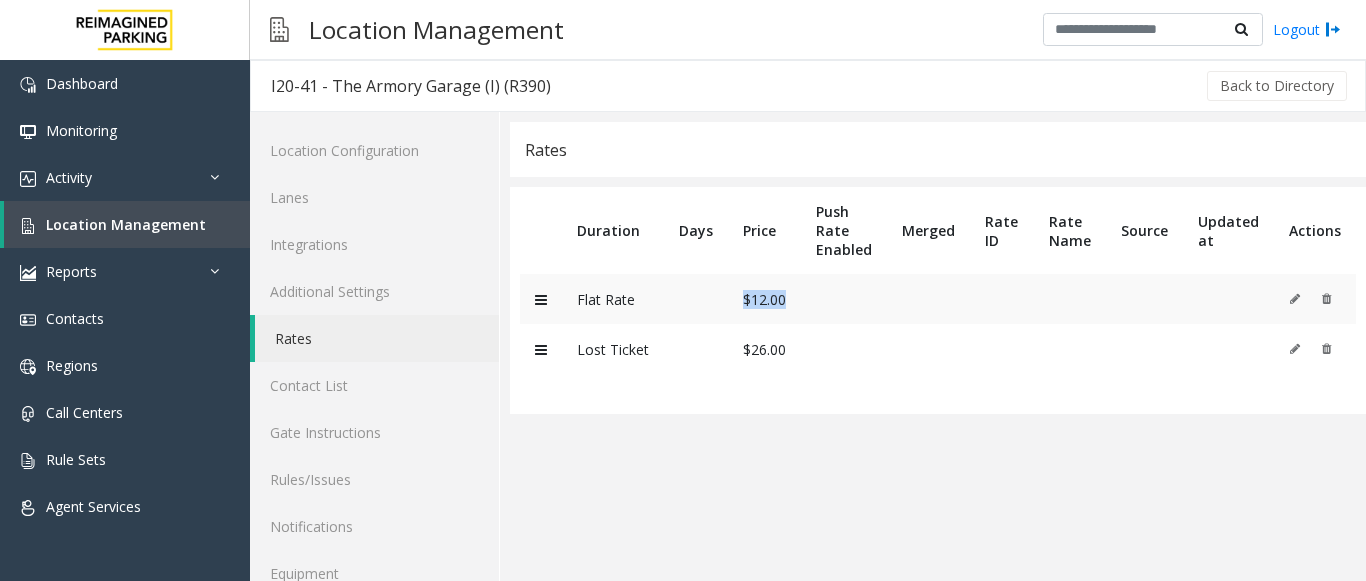 drag, startPoint x: 663, startPoint y: 297, endPoint x: 909, endPoint y: 294, distance: 246.0183 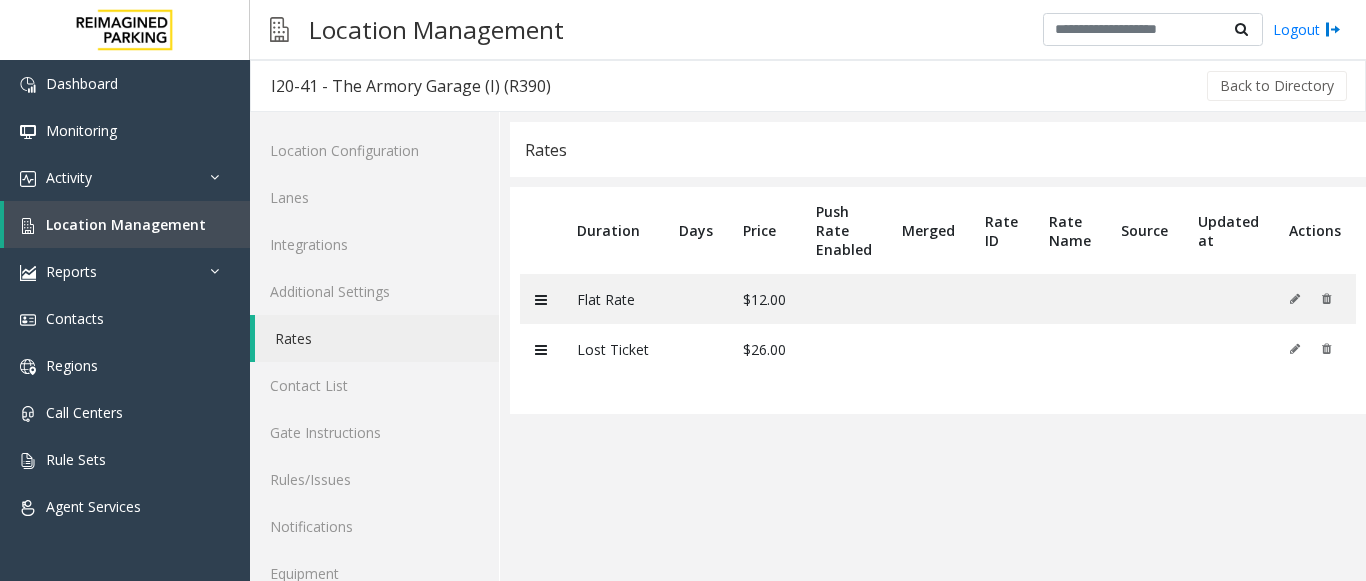 click on "Duration Days Price Push Rate Enabled Merged Rate ID Rate Name Source Updated at Actions Flat Rate $12.00 Lost Ticket $26.00" 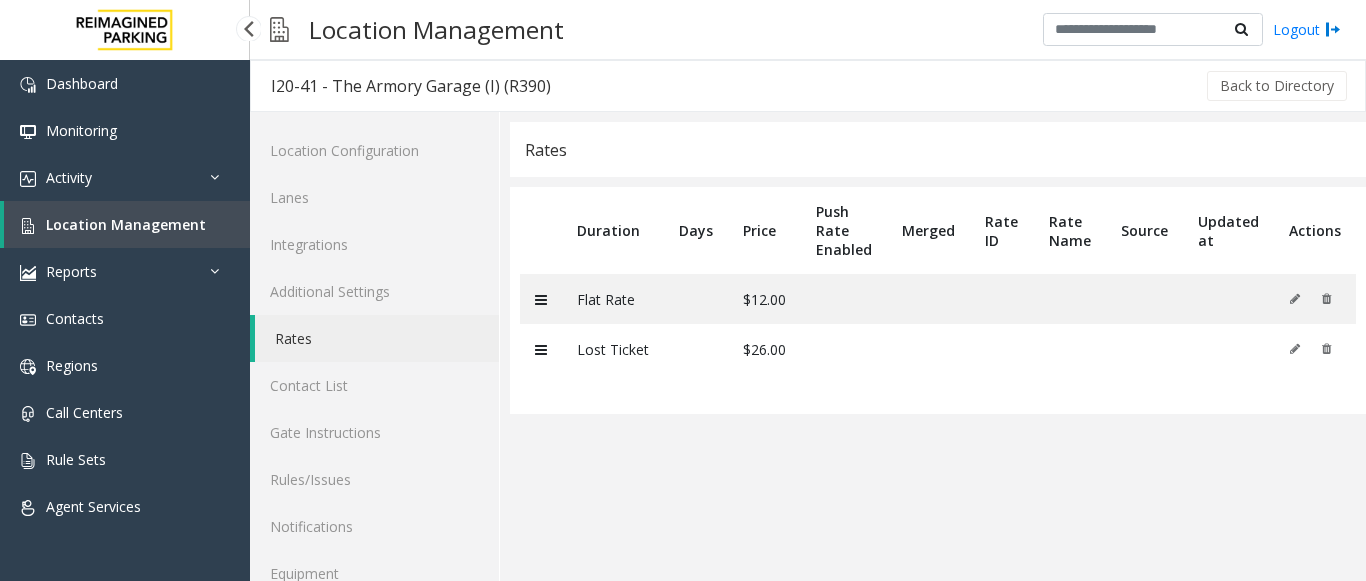 click on "Location Management" at bounding box center [126, 224] 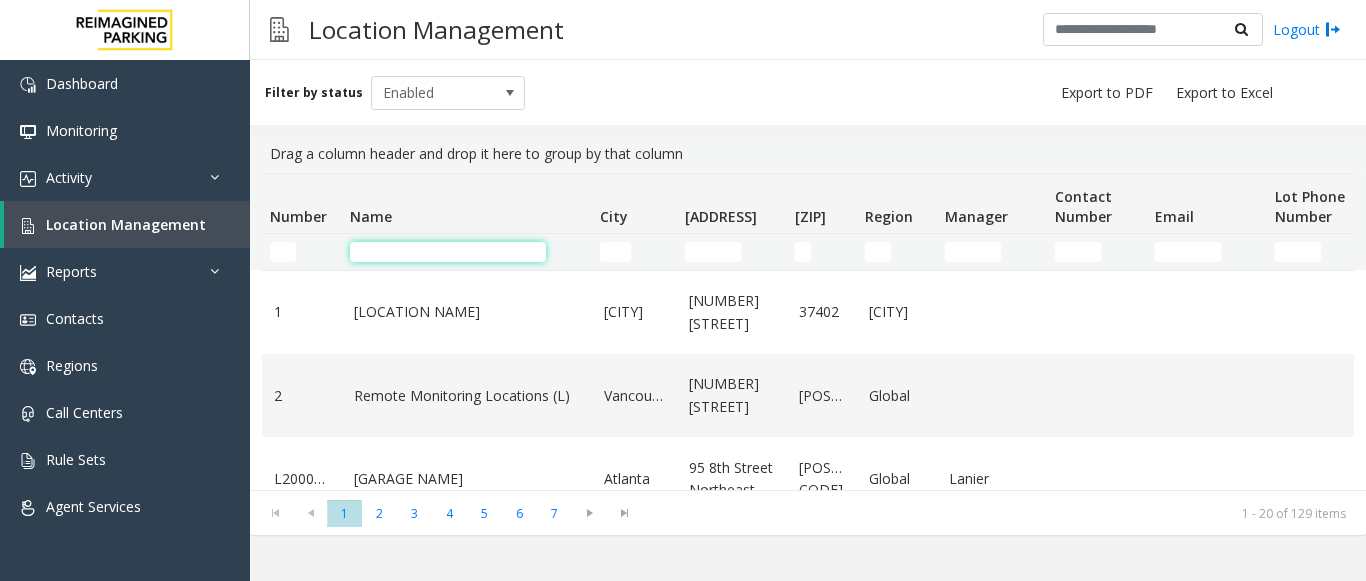 click 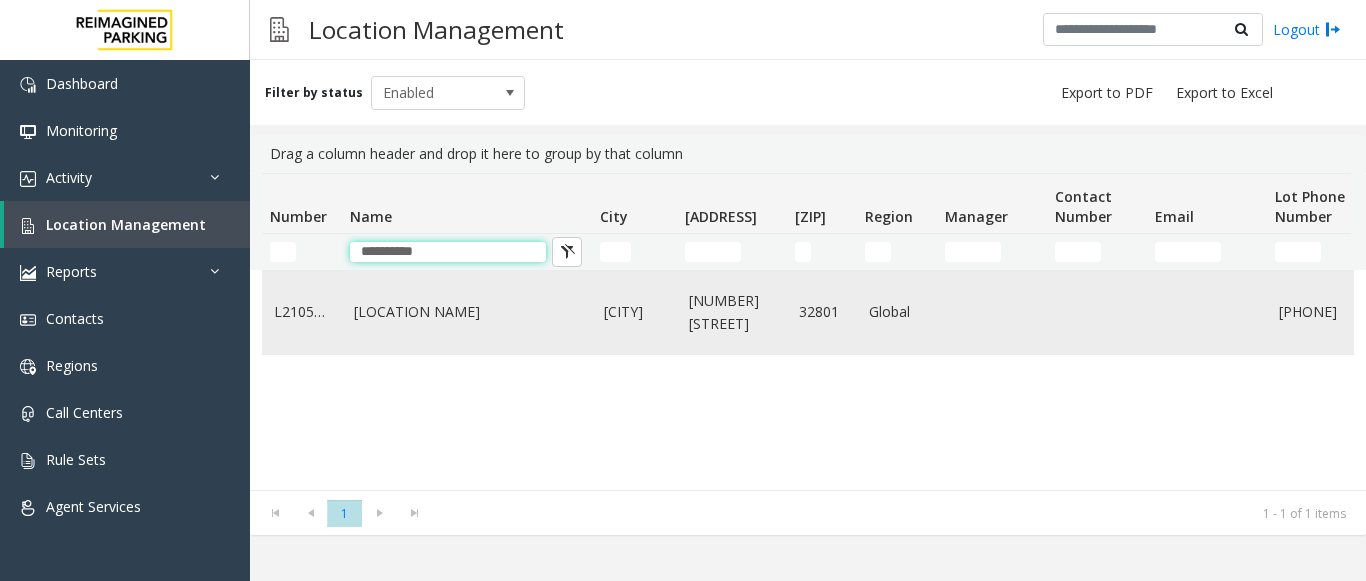 type on "**********" 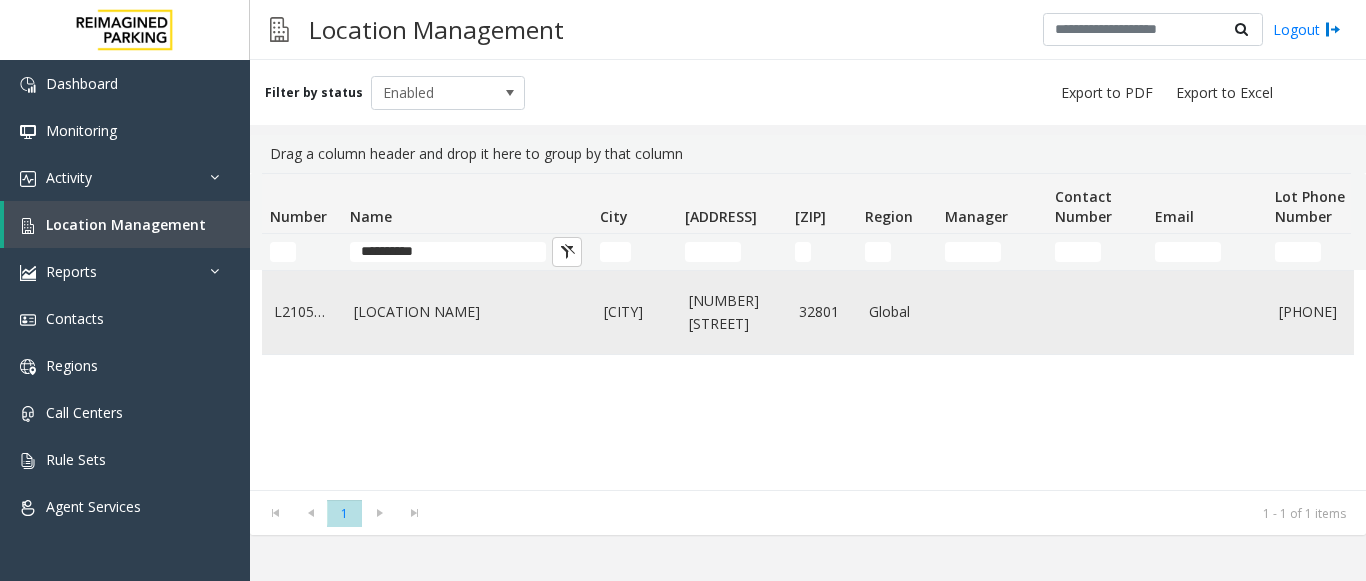 click on "[LOCATION NAME]" 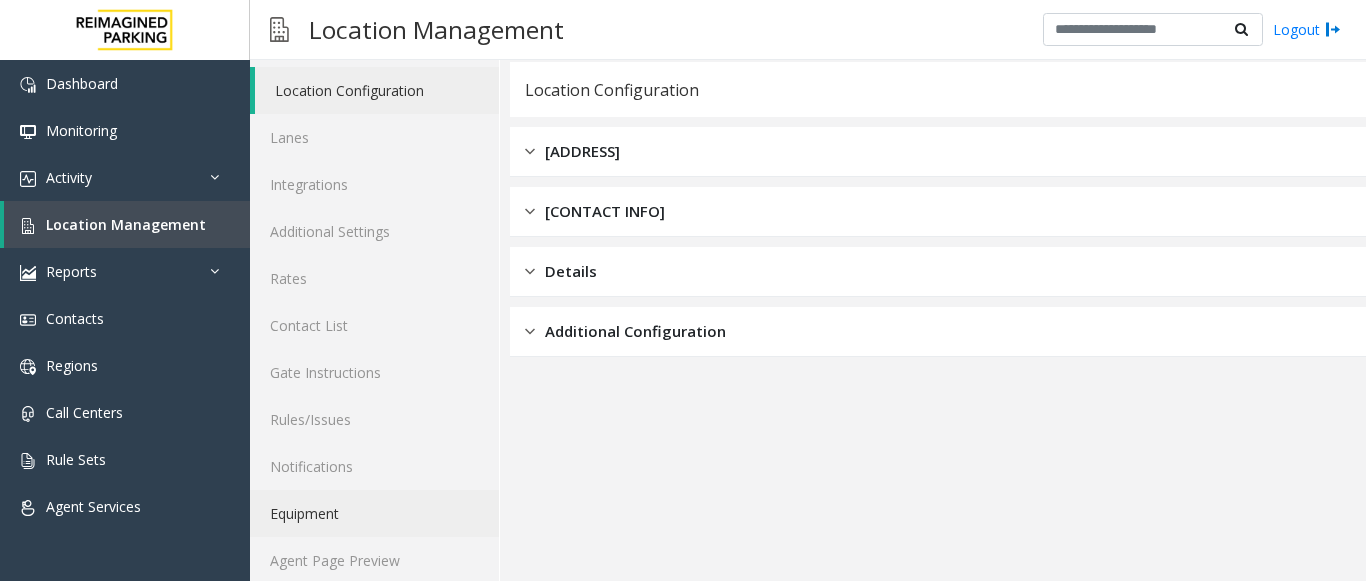 scroll, scrollTop: 78, scrollLeft: 0, axis: vertical 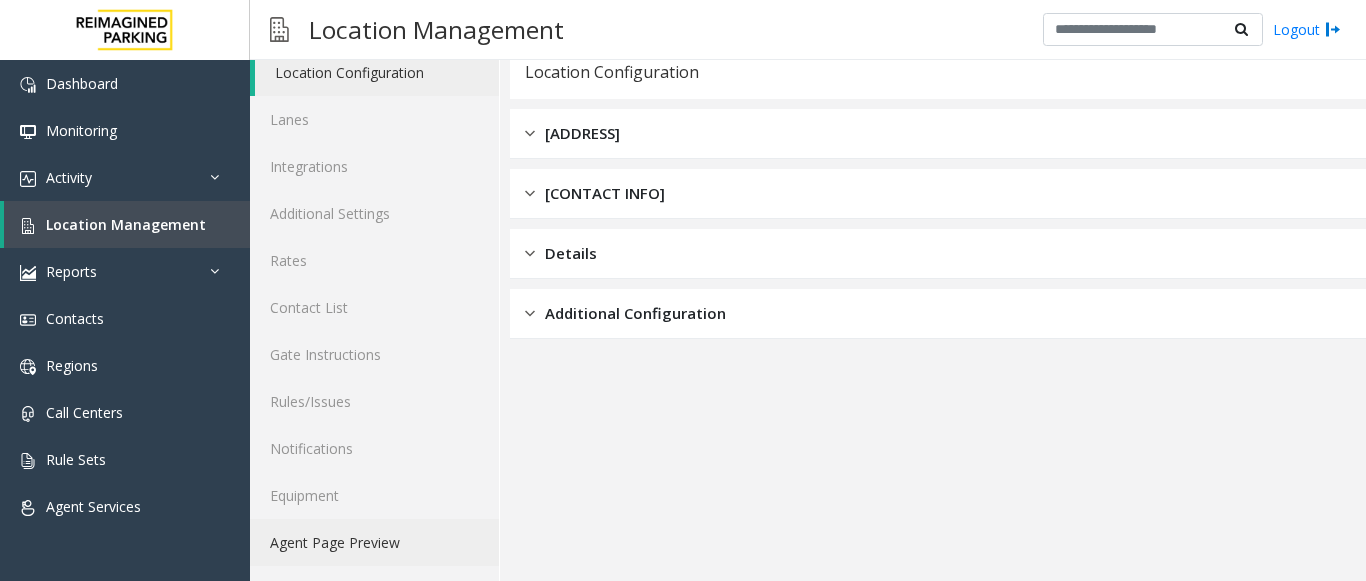 click on "Agent Page Preview" 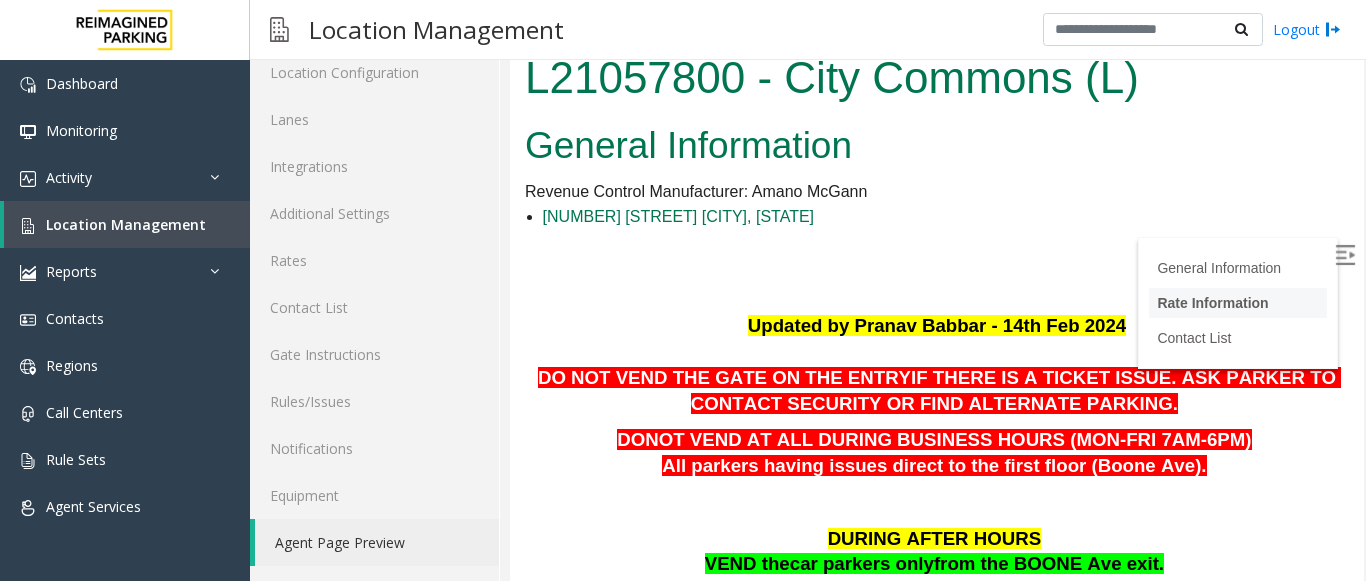 scroll, scrollTop: 0, scrollLeft: 0, axis: both 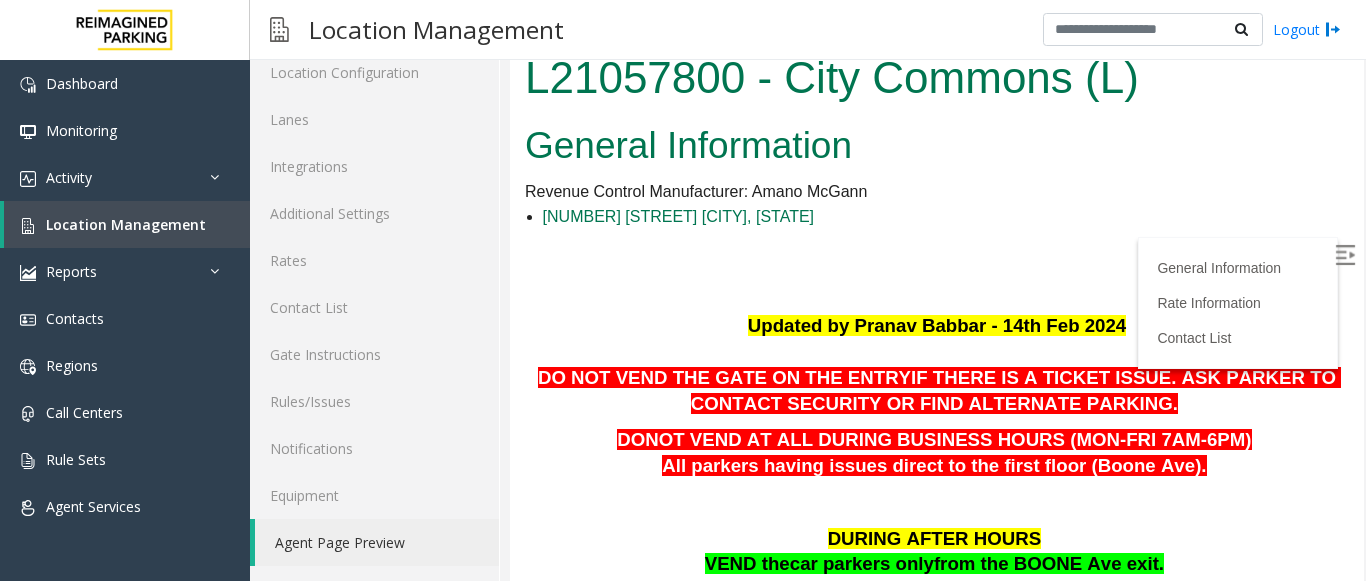 click at bounding box center (1345, 255) 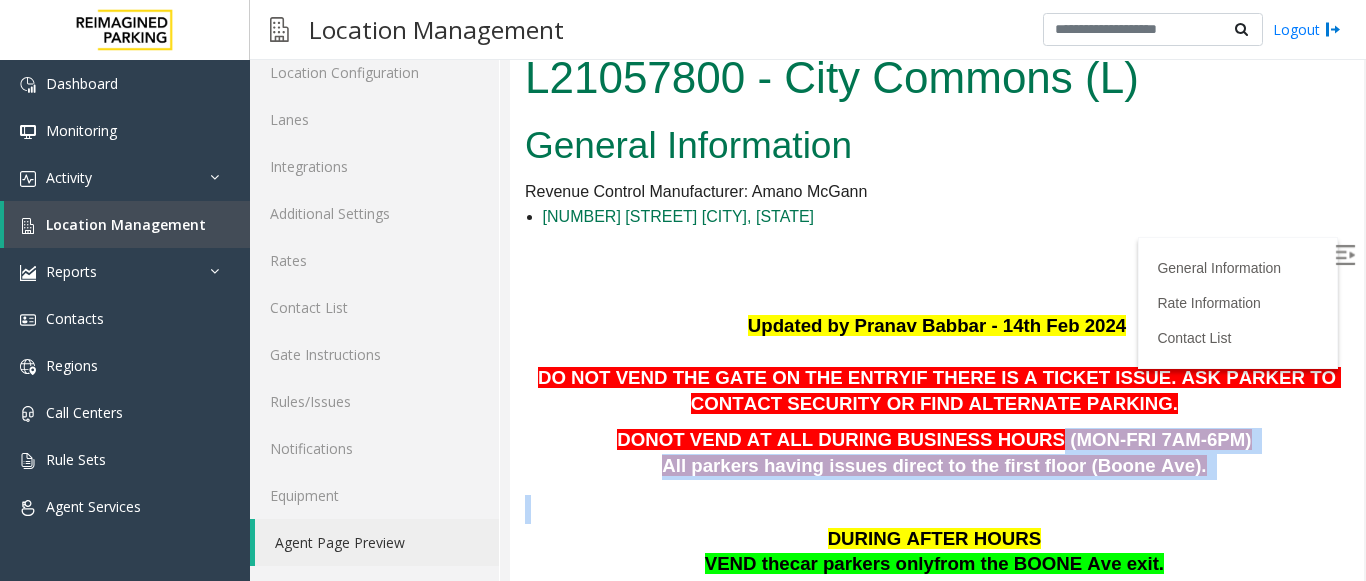drag, startPoint x: 1194, startPoint y: 479, endPoint x: 1017, endPoint y: 452, distance: 179.04749 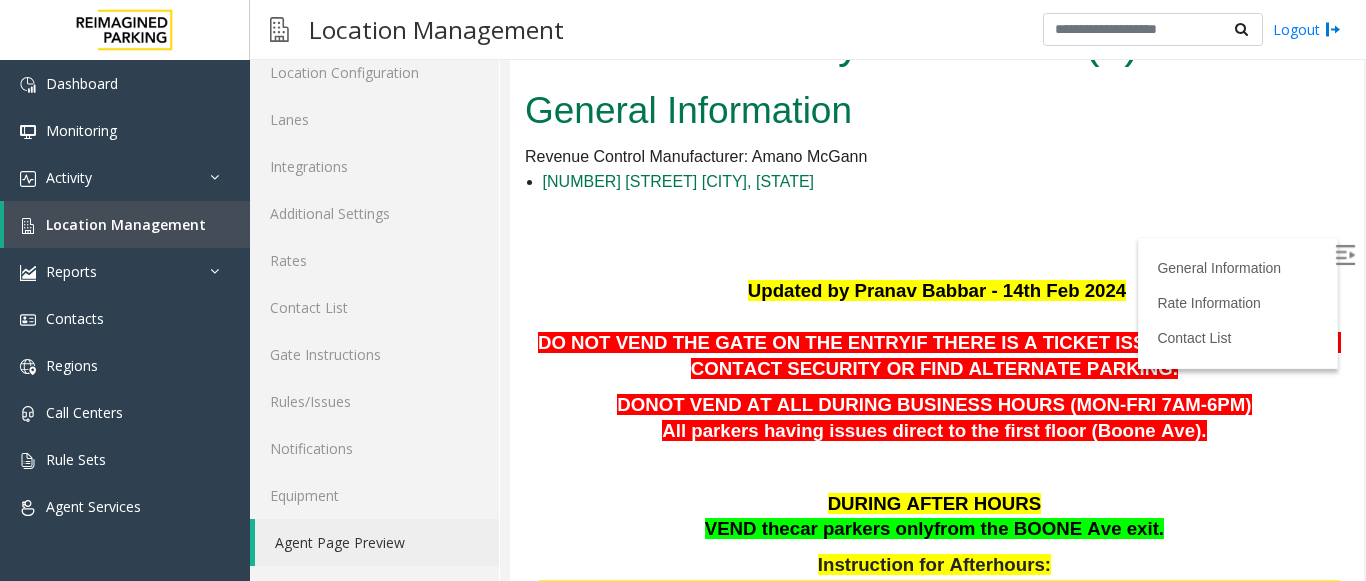 scroll, scrollTop: 0, scrollLeft: 0, axis: both 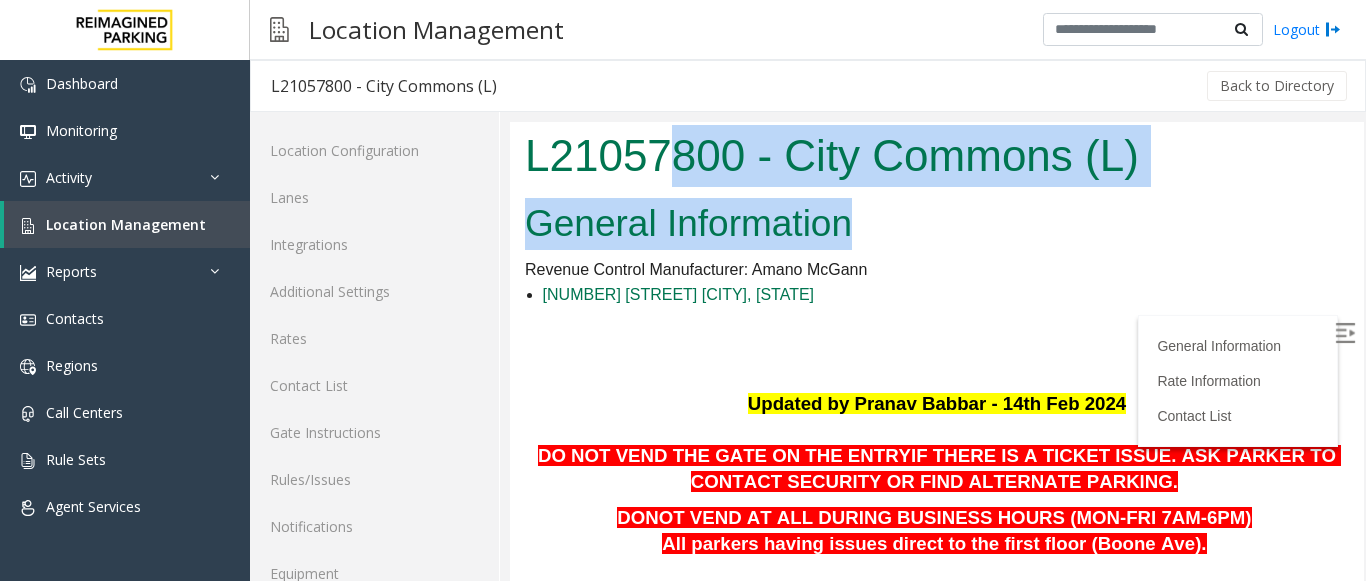 drag, startPoint x: 895, startPoint y: 221, endPoint x: 684, endPoint y: 187, distance: 213.72179 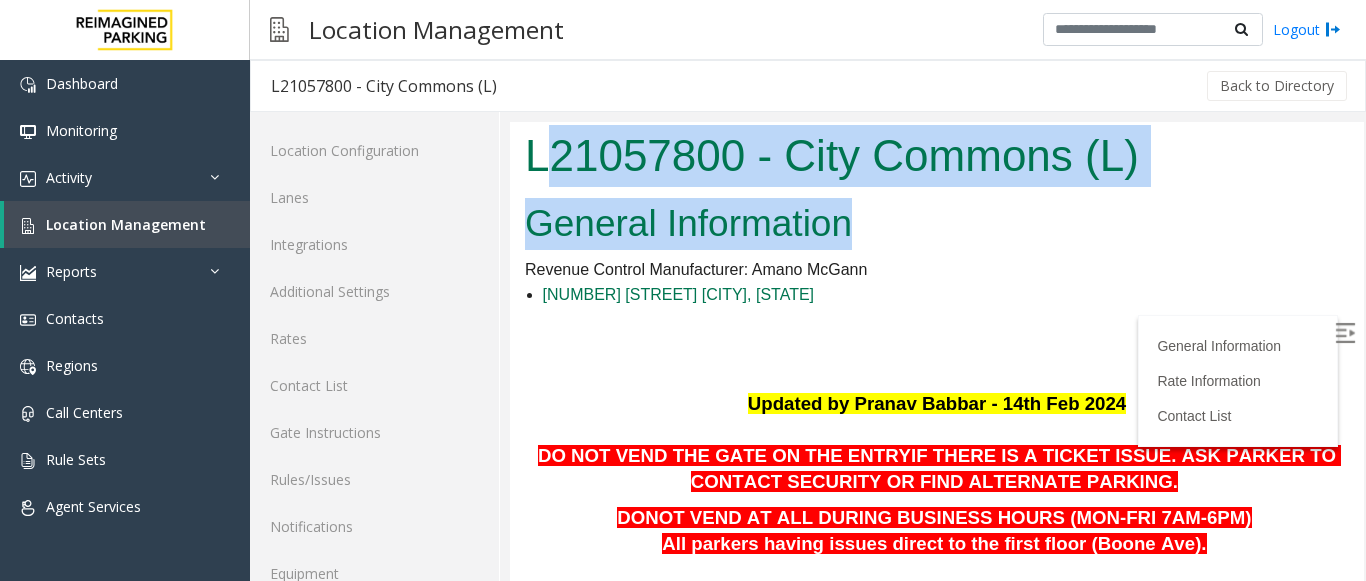drag, startPoint x: 828, startPoint y: 224, endPoint x: 603, endPoint y: 212, distance: 225.31978 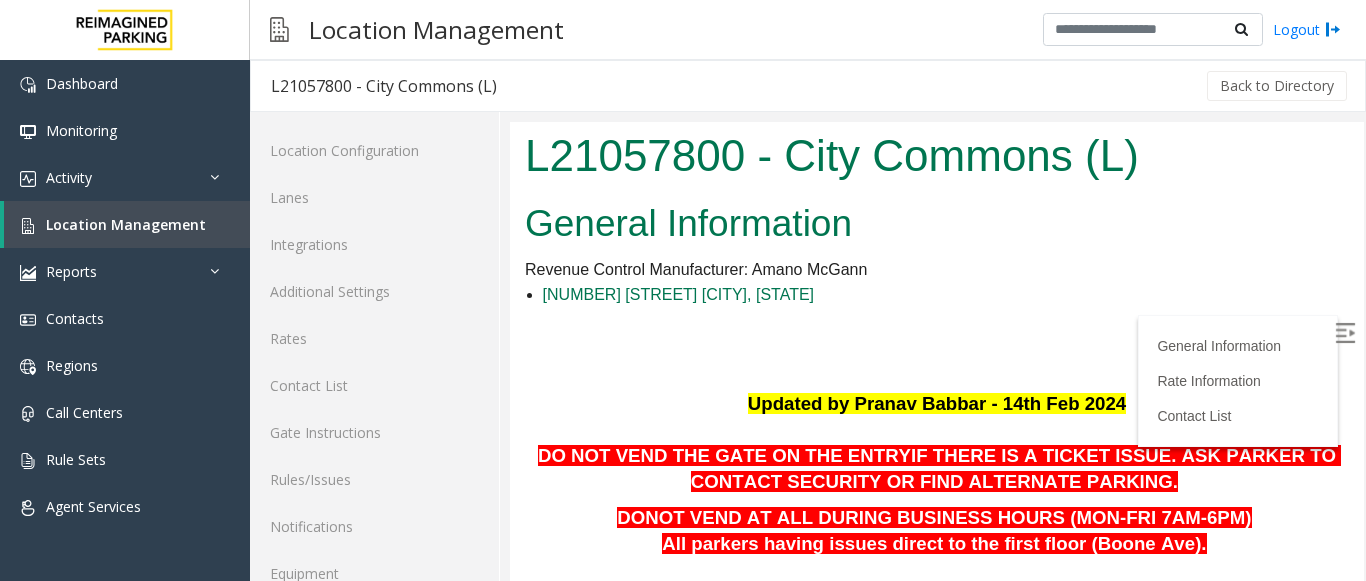 click on "Revenue Control Manufacturer: Amano McGann 460 Boone Ave. Orlando, [STATE] Updated by [FIRST] [LAST] - 14th Feb 2024 DO NOT VEND THE GATE ON THE ENTRY IF THERE IS A TICKET ISSUE. ASK PARKER TO CONTACT SECURITY OR FIND ALTERNATE PARKING. DONOT VEND AT ALL DURING BUSINESS HOURS (MON-FRI 7AM-6PM) All parkers having issues direct to the first floor (Boone Ave). DURING AFTER HOURS VEND the car parkers only from the BOONE Ave exit. Instruction for After hours: Ask parker to go to the Boone Ave exit. Once at the exit, ask parker to insert ticket arrows first. If using a printed validation, scan validation under red light. If paying with a card, please press the green button on the screen, insert the card and follow the prompts. If all else fails, have customer remove ticket by pressing cancel, then vend gate PARCS SOLAR WINDS USERNAME PASSWORD PARIS EQUIPMENT CARD INSERTION AMANO" at bounding box center (937, 1816) 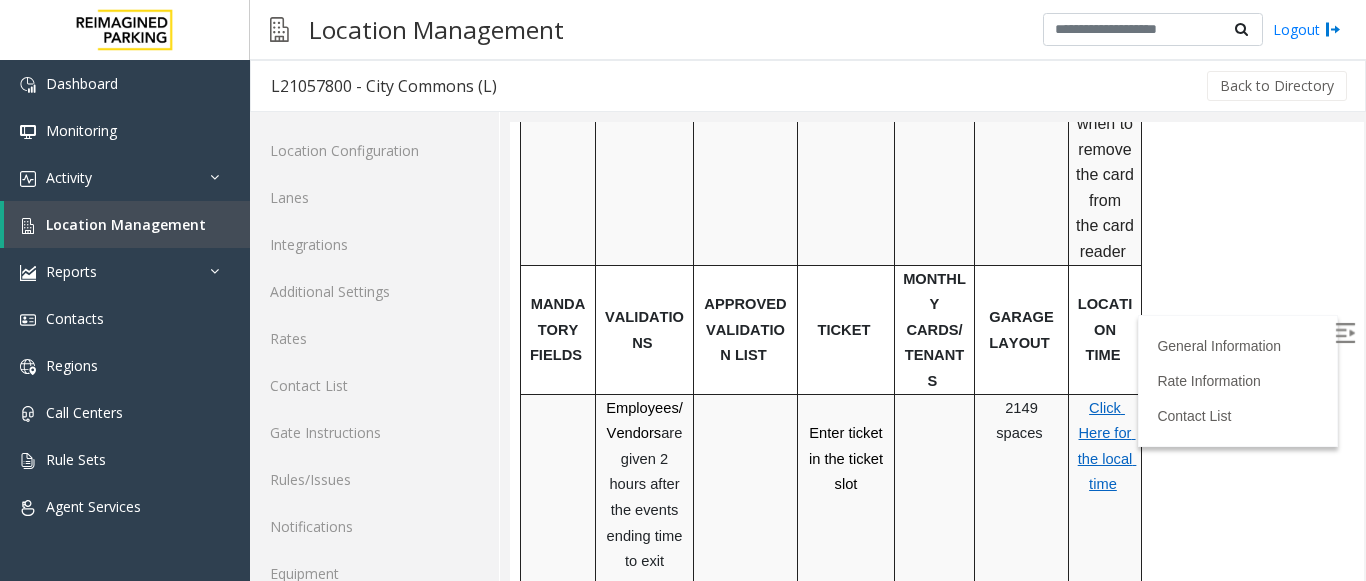 scroll, scrollTop: 1500, scrollLeft: 0, axis: vertical 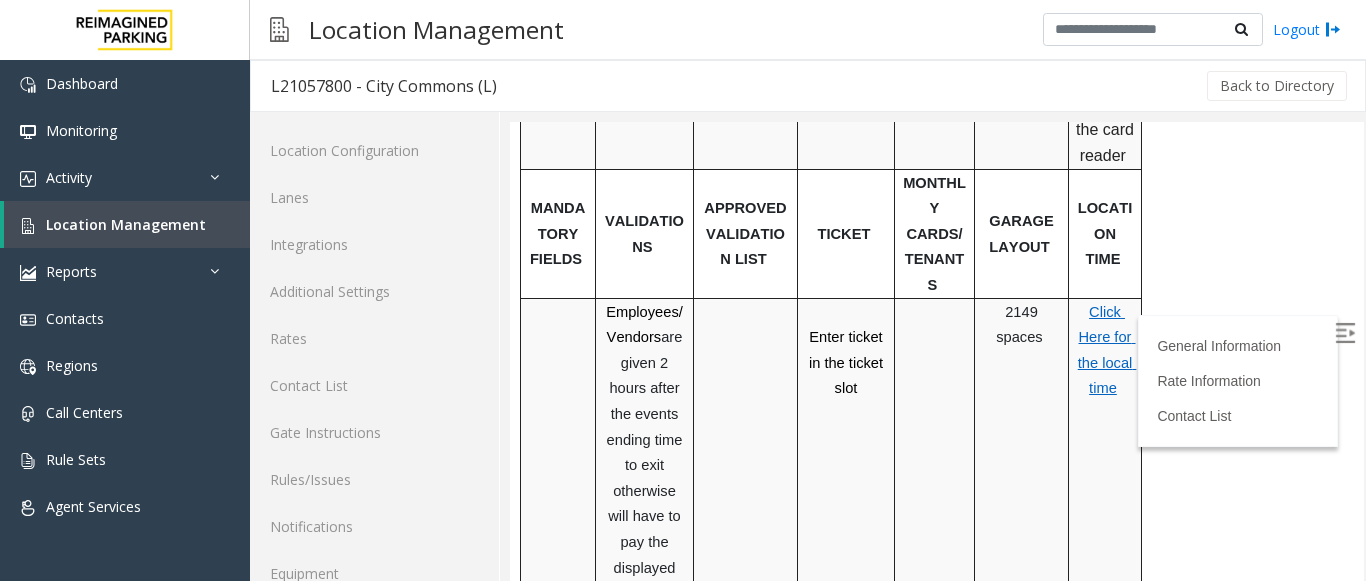 click on "PARCS     SOLAR WINDS   USERNAME   PASSWORD   PARIS   EQUIPMENT   CARD INSERTION   AMANO                   Accepts cash and CC     No POFs     If the Credit Card is not reading, direct the parker to  press the flashing BLUE LIGHT T O ACCEPT THE PAYMENT       Press the green “Pay by Credit” button on the  display. Follow  the prompts and display will process card and prompt on when to remove the card from the card reader   MANDATORY FIELDS   VALIDATIONS   APPROVED VALIDATION LIST   TICKET   MONTHLY CARDS/TENANTS   GARAGE LAYOUT   LOCATION TIME     Employees/Vendors  are  given 2 hours after the events ending time to exit otherwise will have to pay the displayed rate.          Enter ticket in the ticket slot     2149 spaces   Click Here for the local time   APPROVED VENDORS   DO NOT VEND FOR   ENTRANCE/EXIT LANE INFO   LOST TICKET RATE   COMMON ISSUES   SPECIAL INSTRUCTIONS   HOURS OF OPERATION       KPMG -   Needs to pay       Needs to  pay" at bounding box center (934, 631) 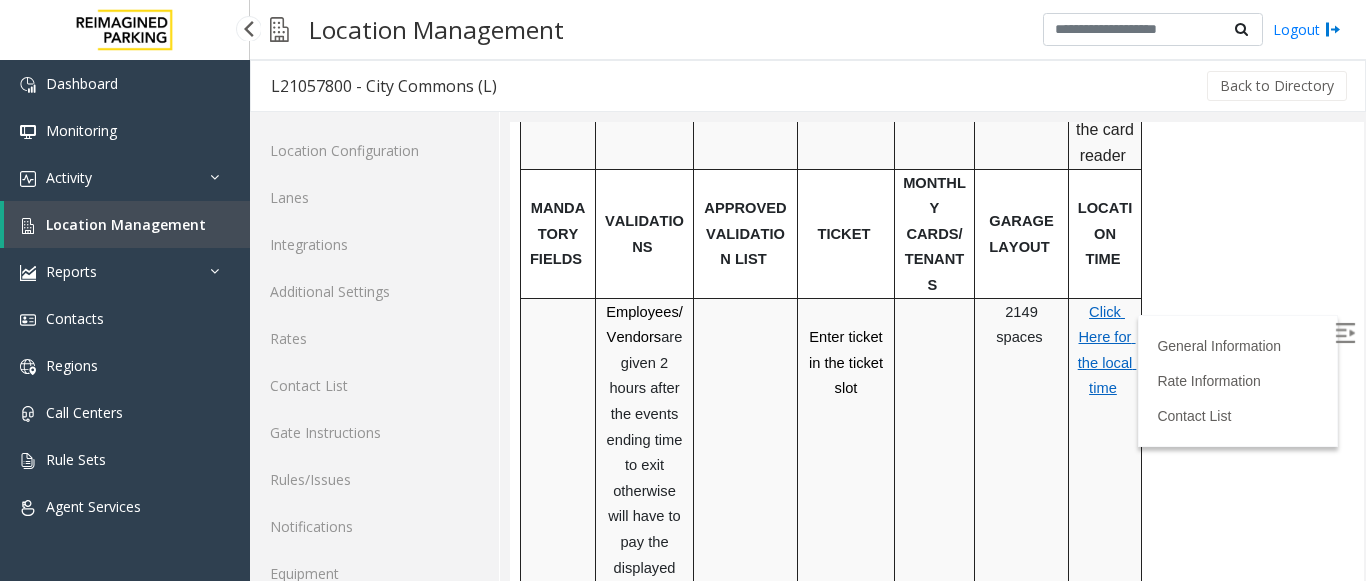click on "Location Management" at bounding box center (126, 224) 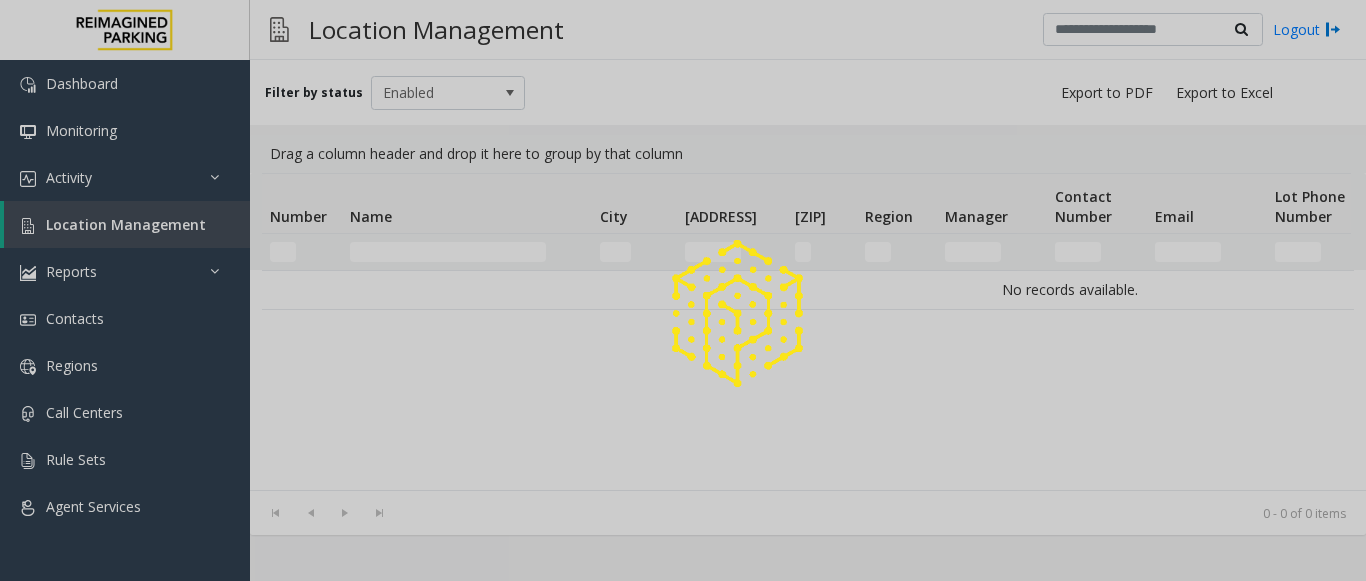 click 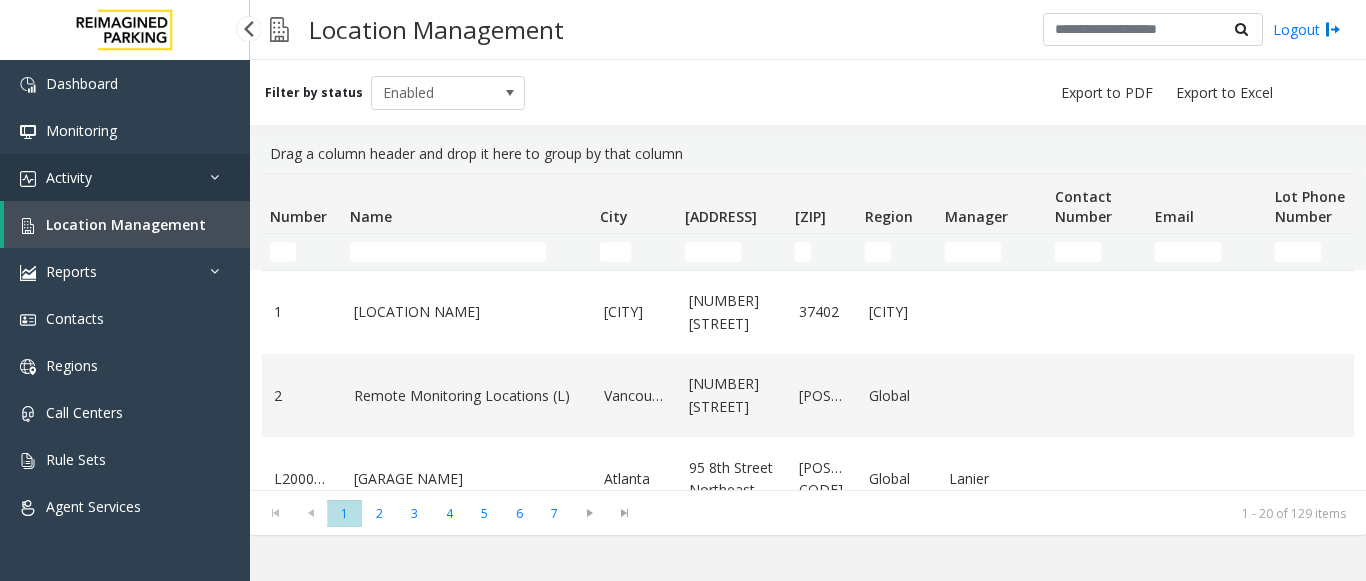 click on "Activity" at bounding box center (69, 177) 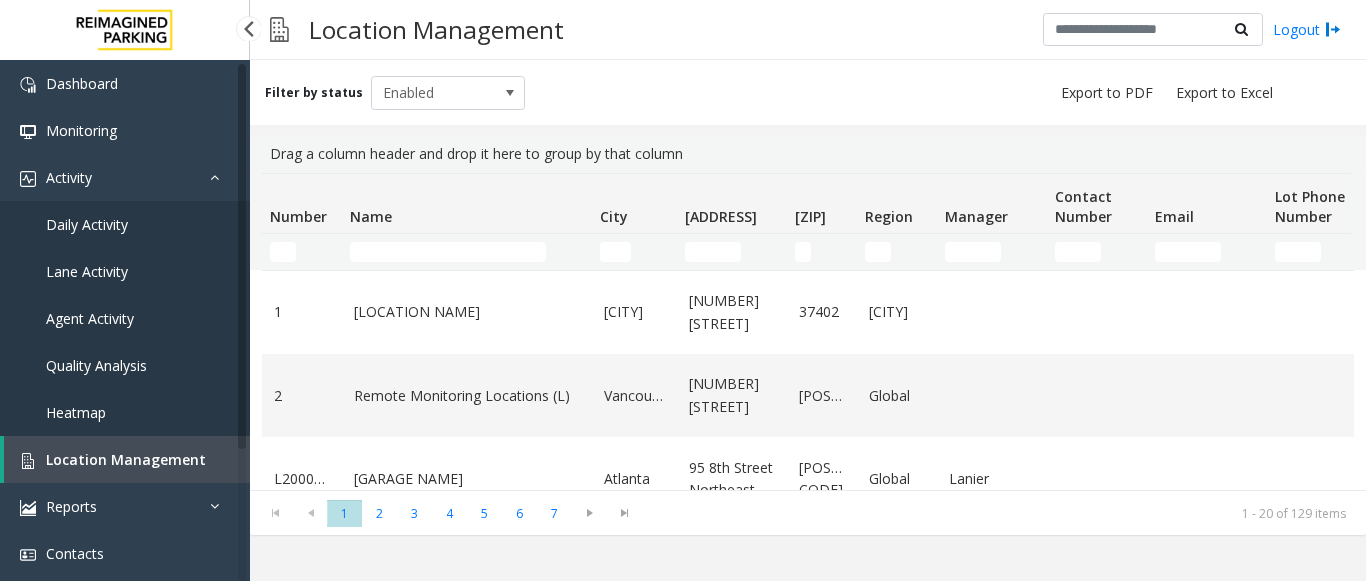 click on "Agent Activity" at bounding box center [90, 318] 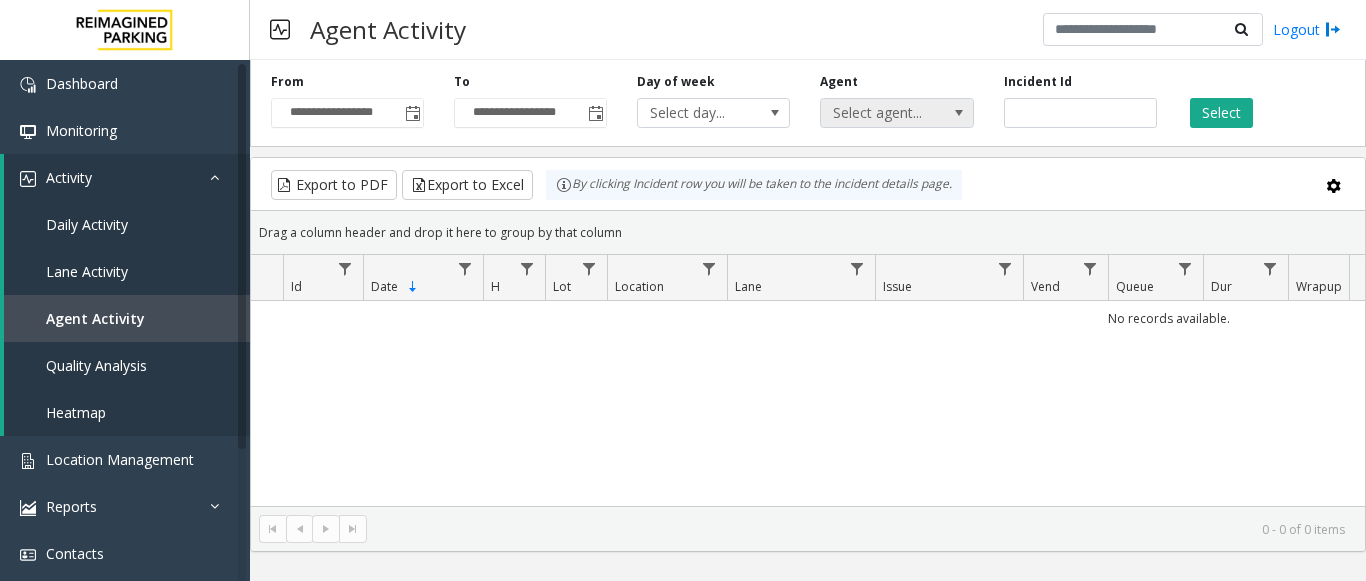 click on "Select agent..." at bounding box center (881, 113) 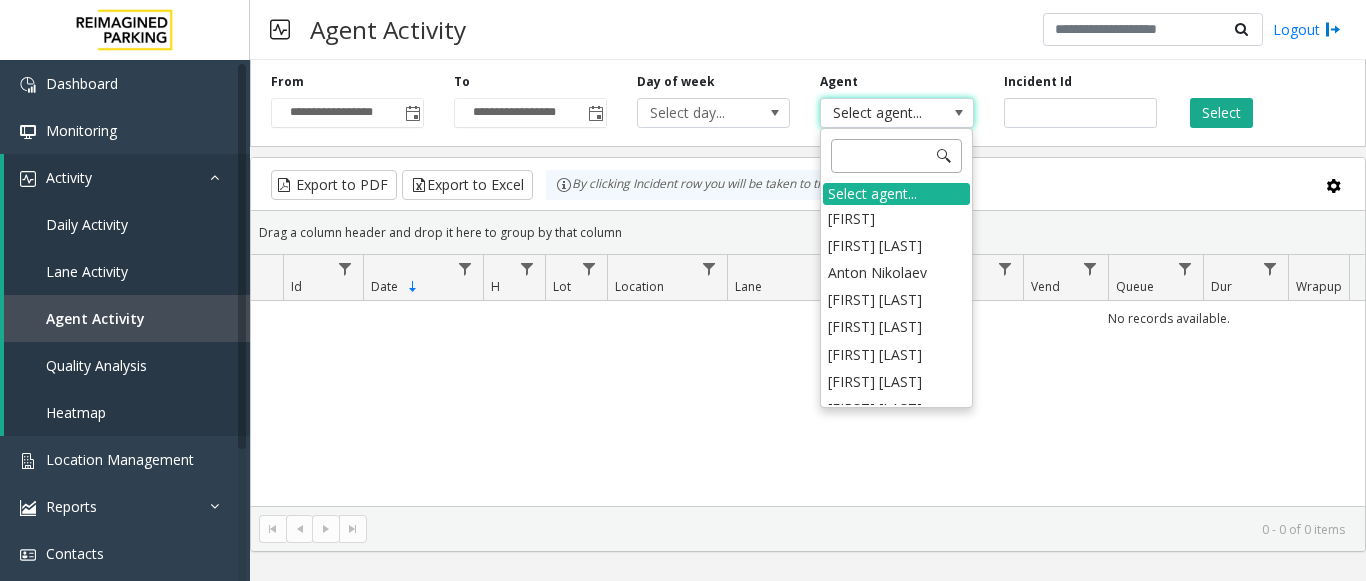 click 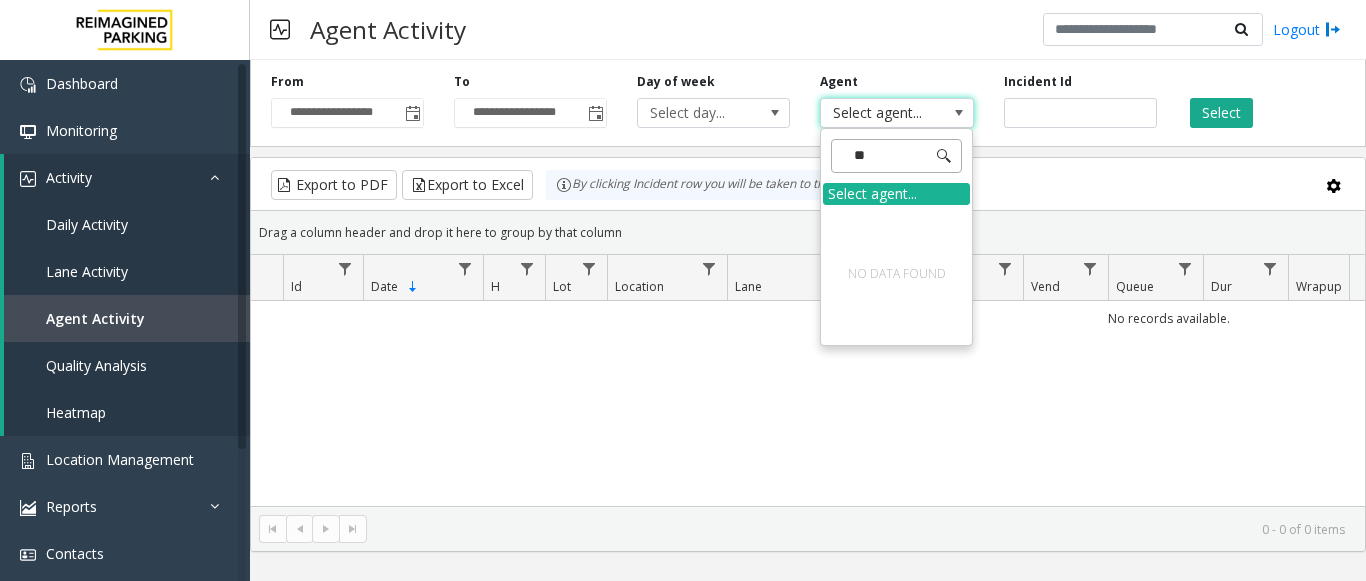 type on "*" 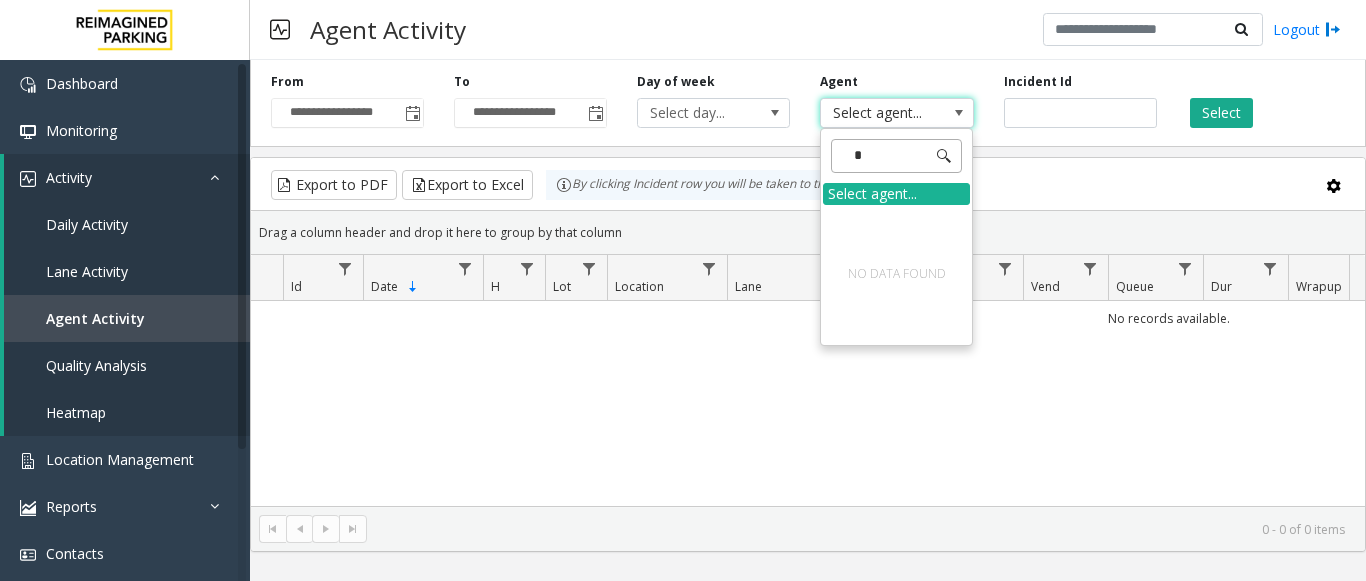 type 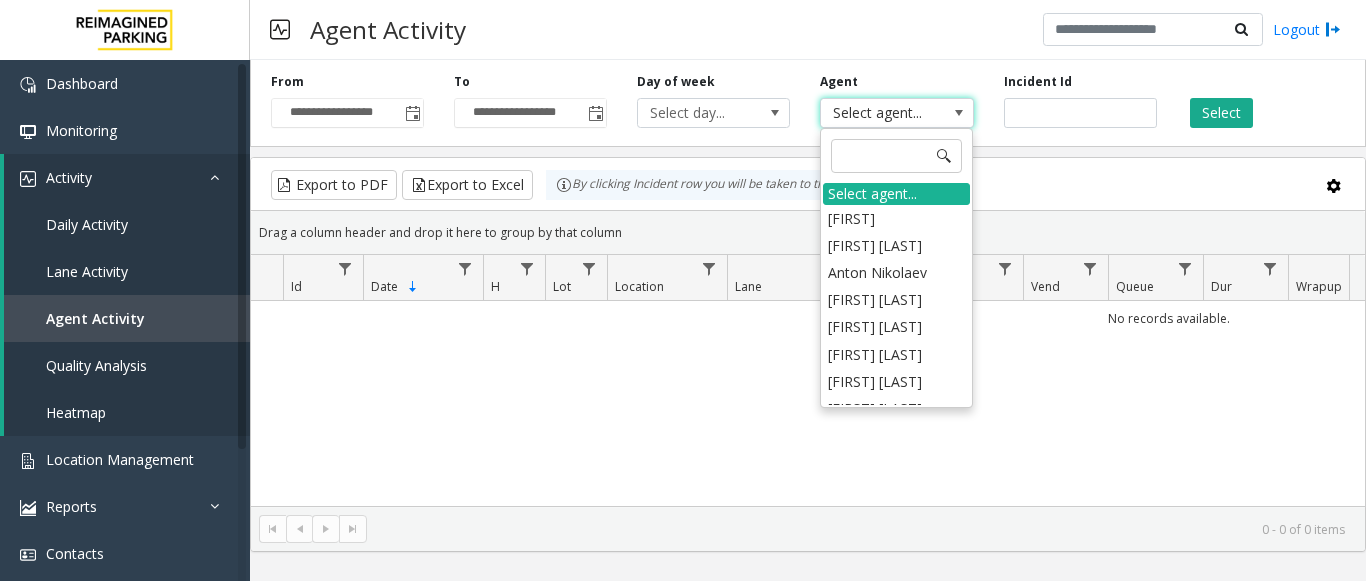 click on "No records available." 